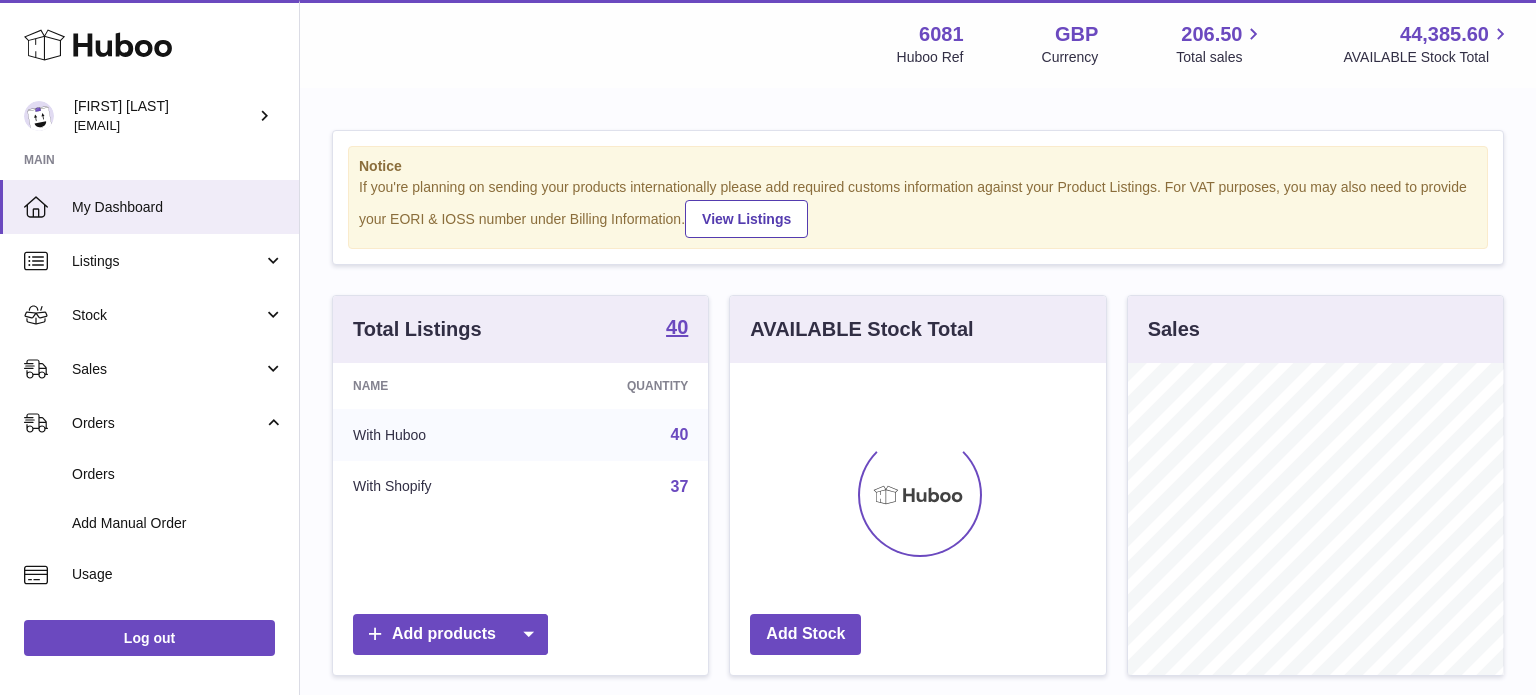 scroll, scrollTop: 0, scrollLeft: 0, axis: both 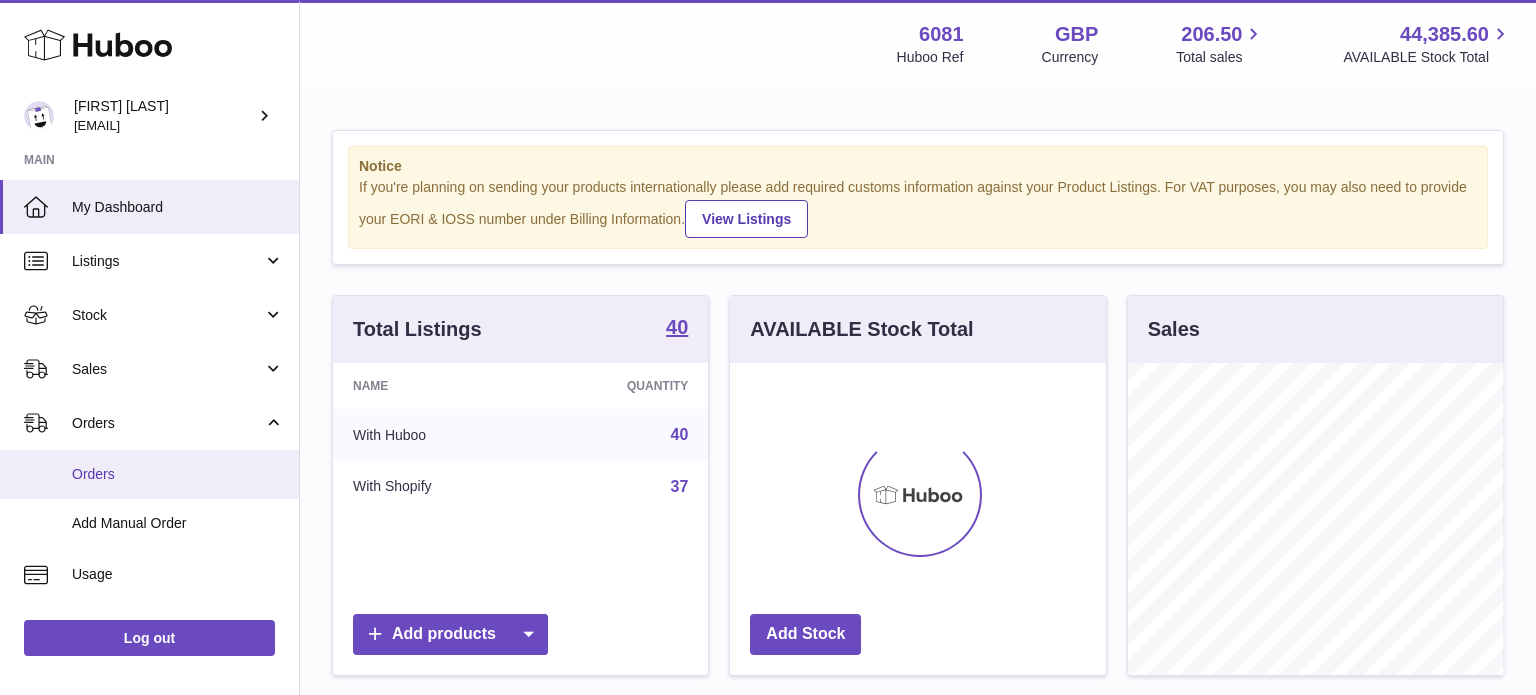 click on "Orders" at bounding box center (178, 474) 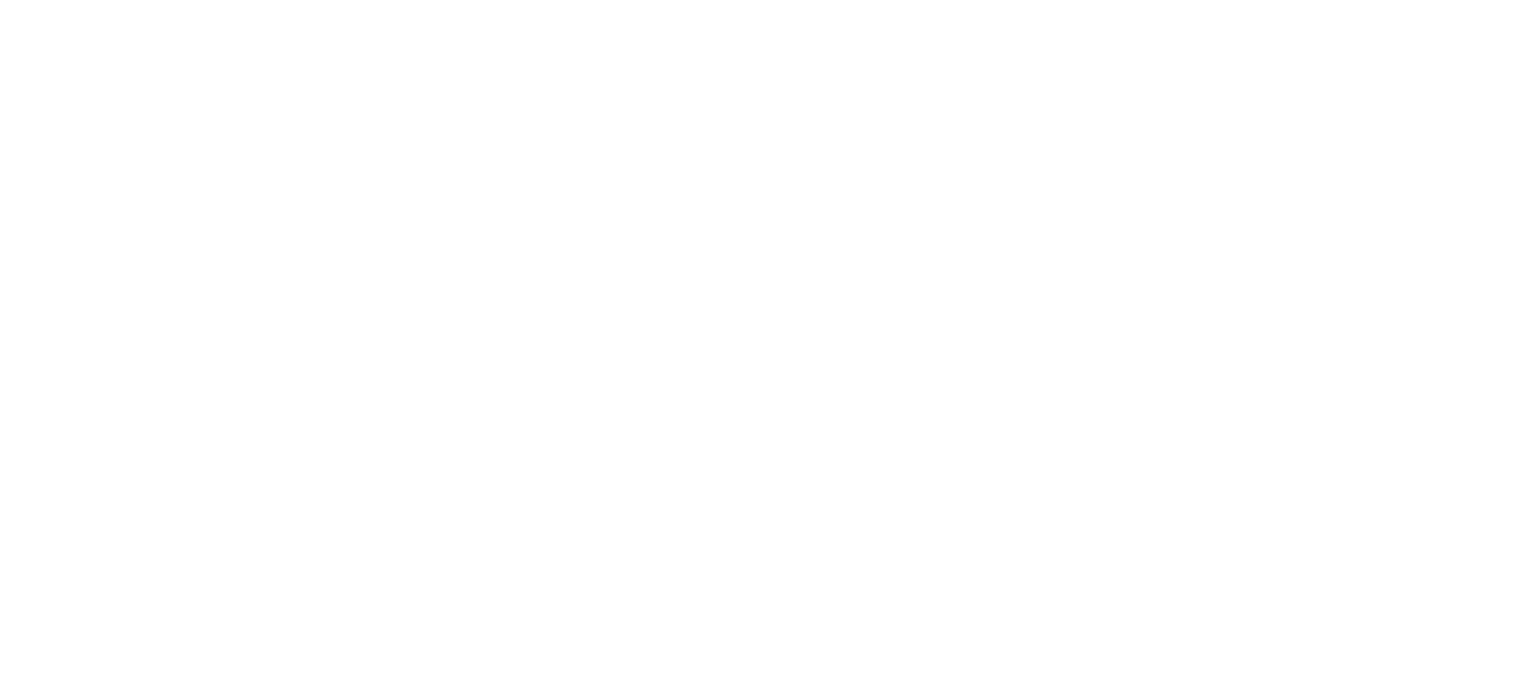 scroll, scrollTop: 0, scrollLeft: 0, axis: both 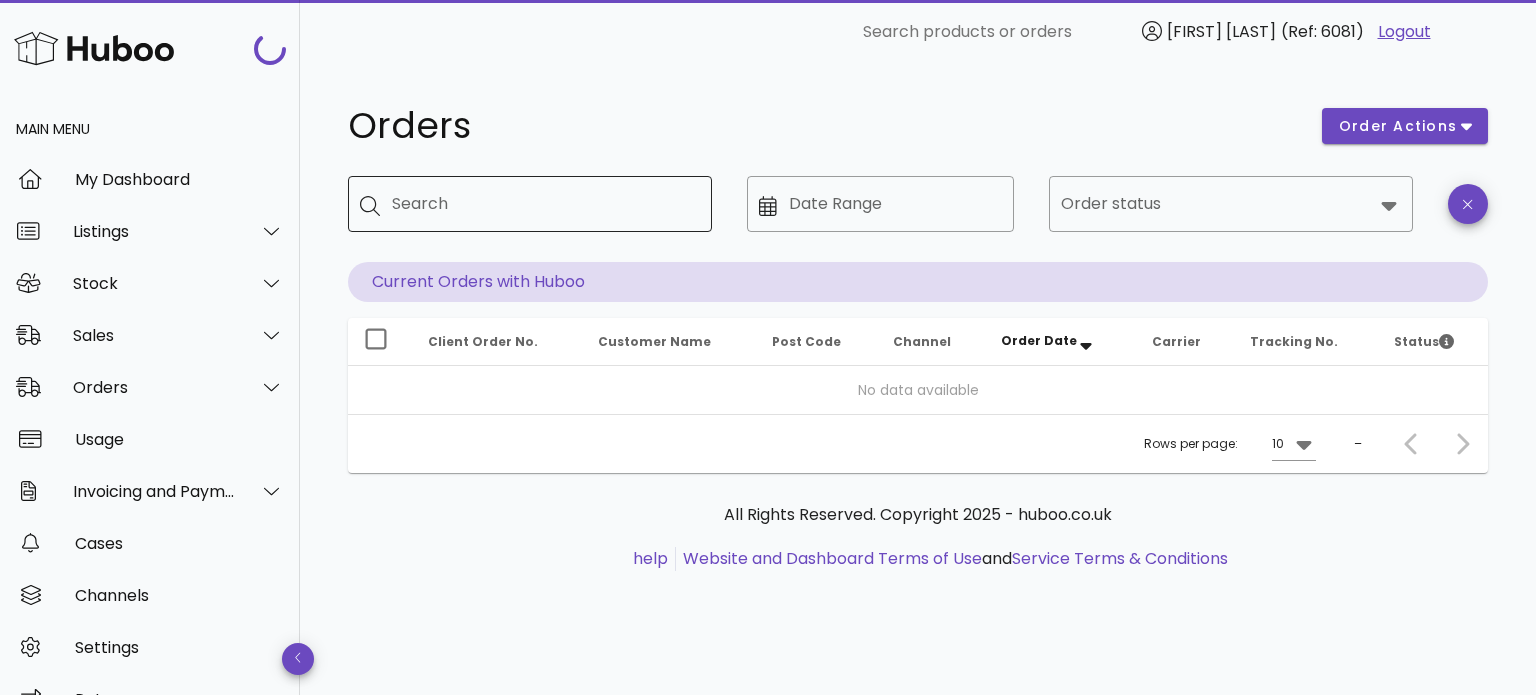 click on "Search" at bounding box center [544, 204] 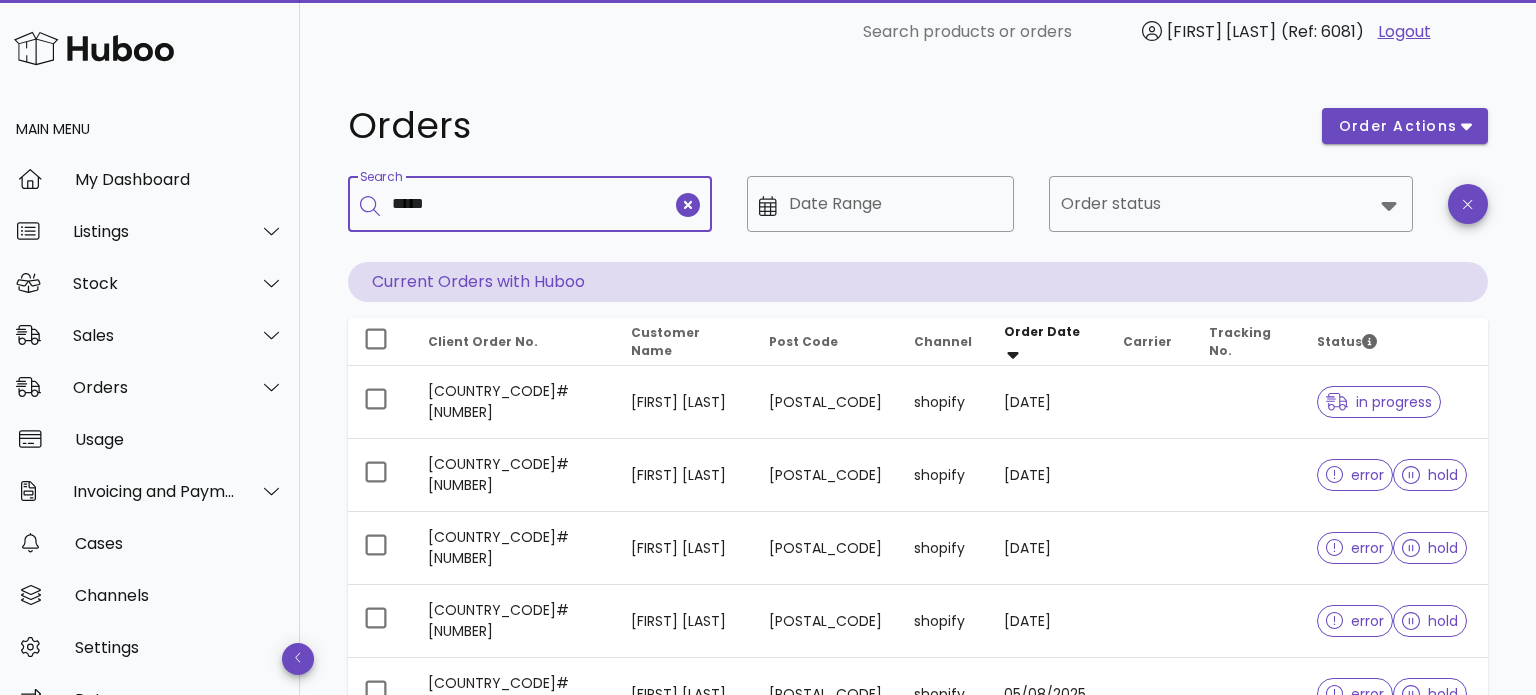 type on "*****" 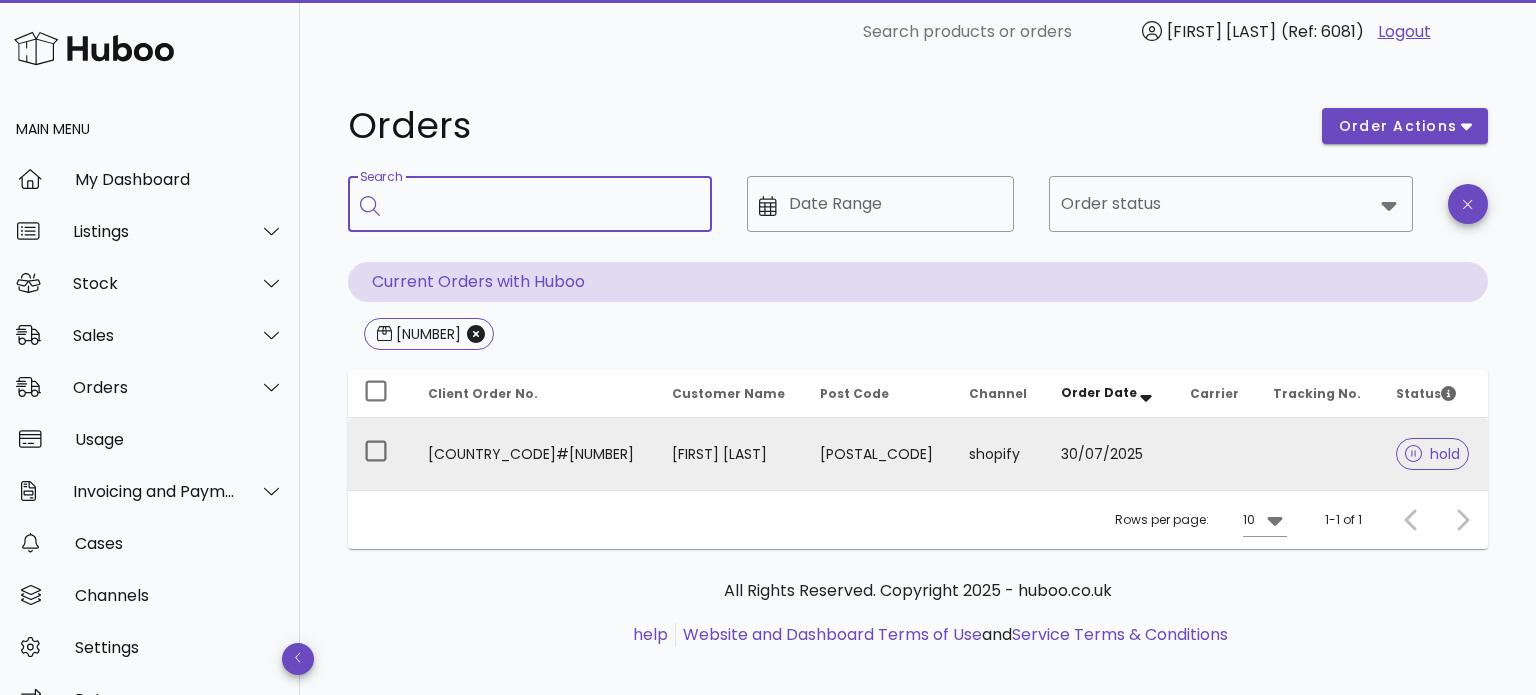 click on "30/07/2025" at bounding box center (1109, 454) 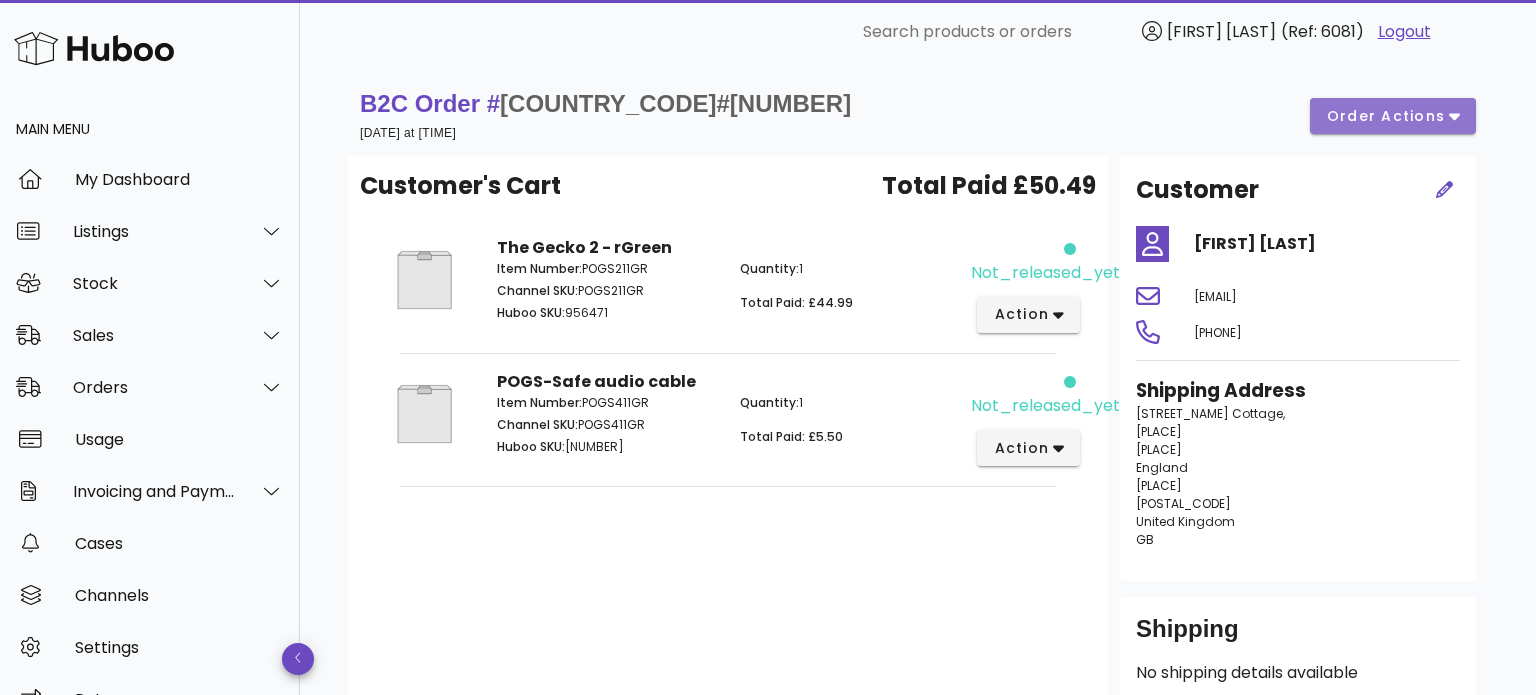 click on "order actions" at bounding box center [1386, 116] 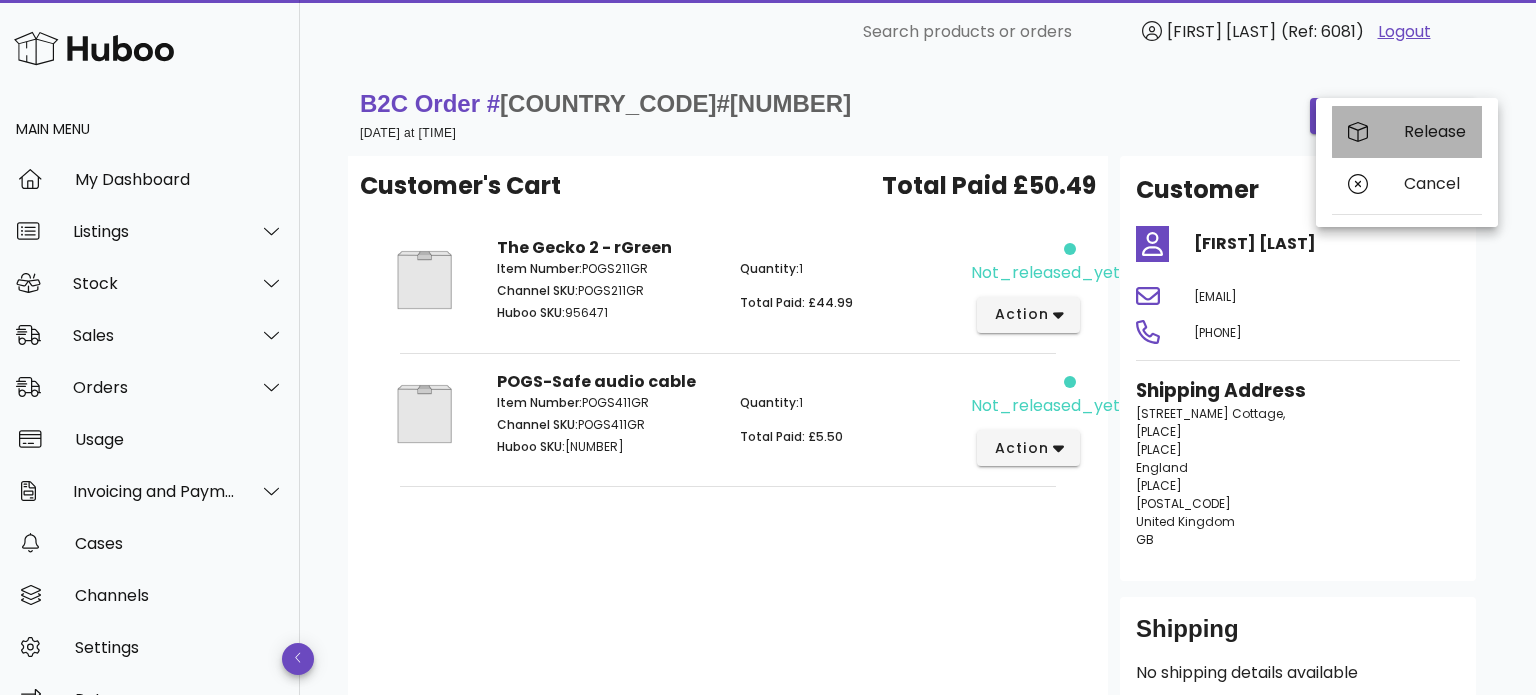 click on "Release" at bounding box center [1435, 131] 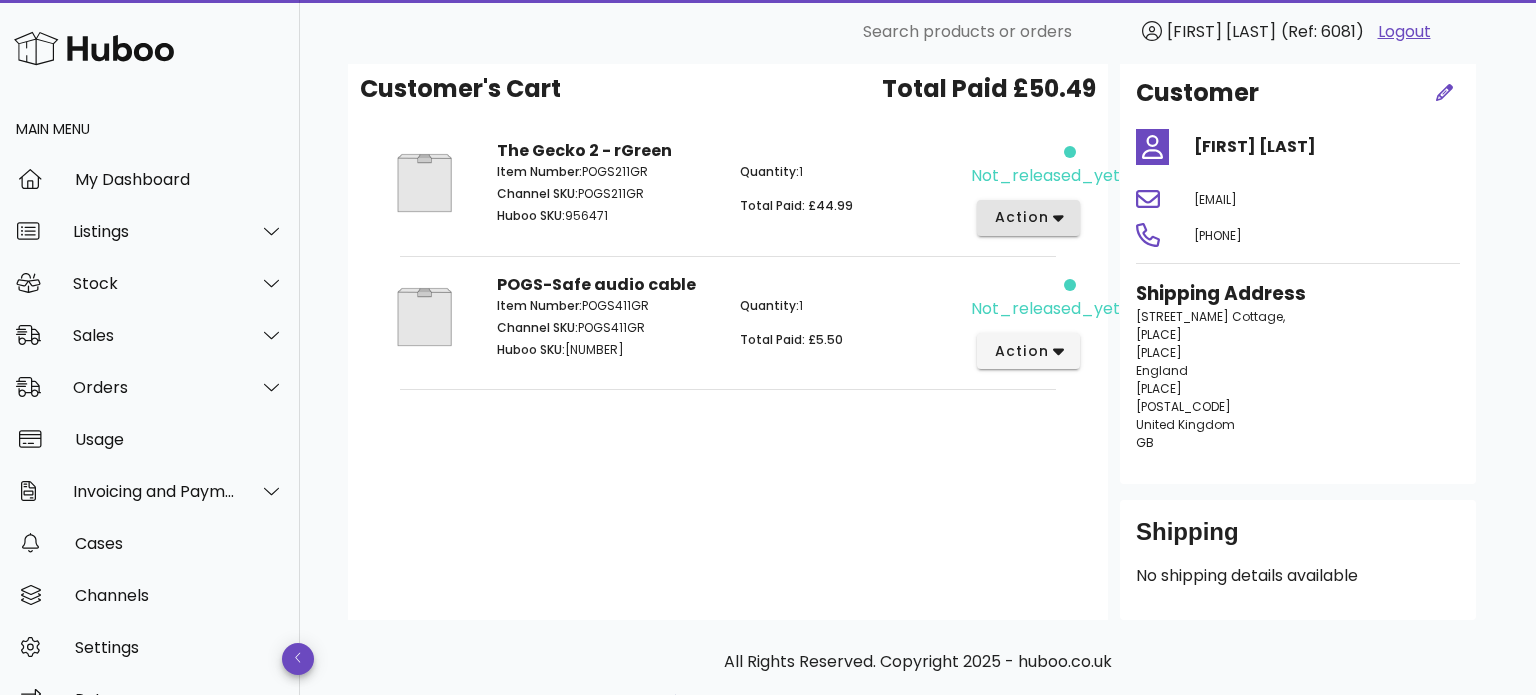 scroll, scrollTop: 0, scrollLeft: 0, axis: both 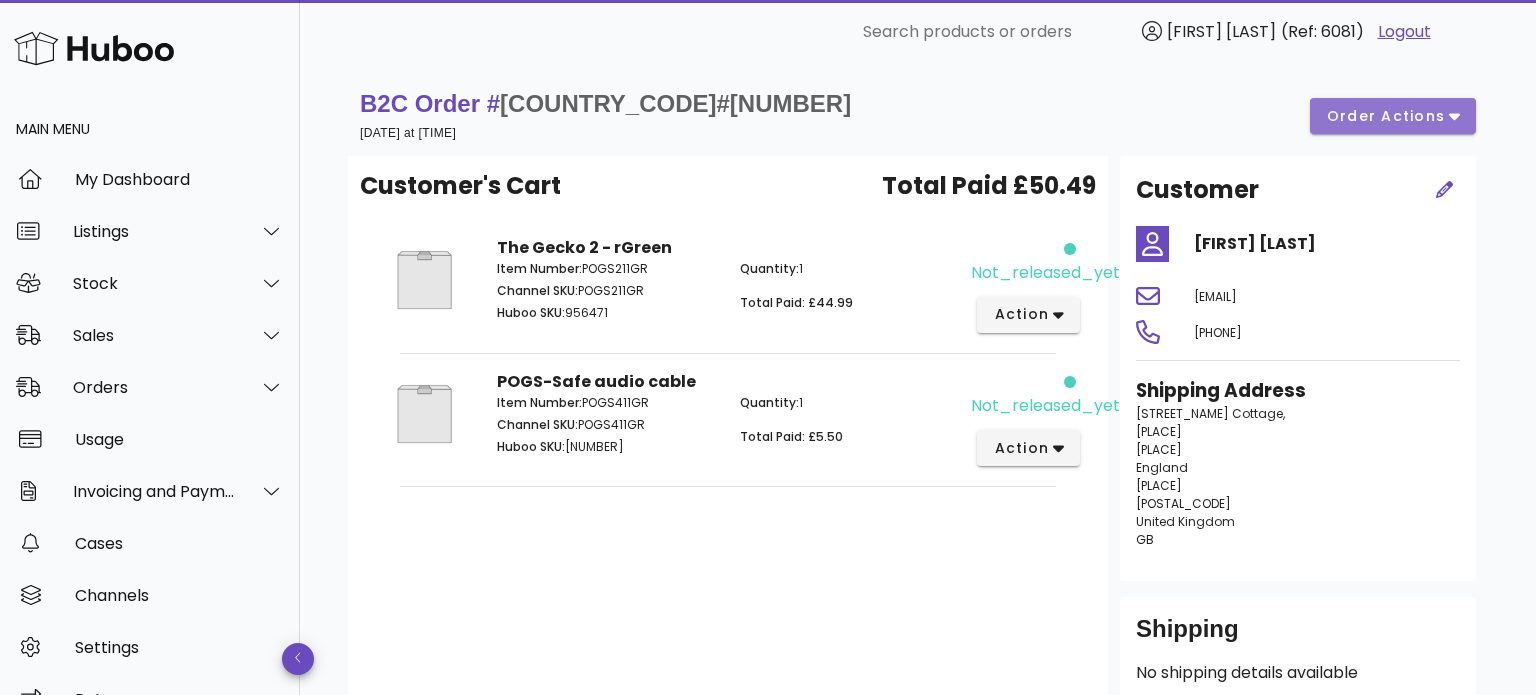 click on "order actions" at bounding box center [1386, 116] 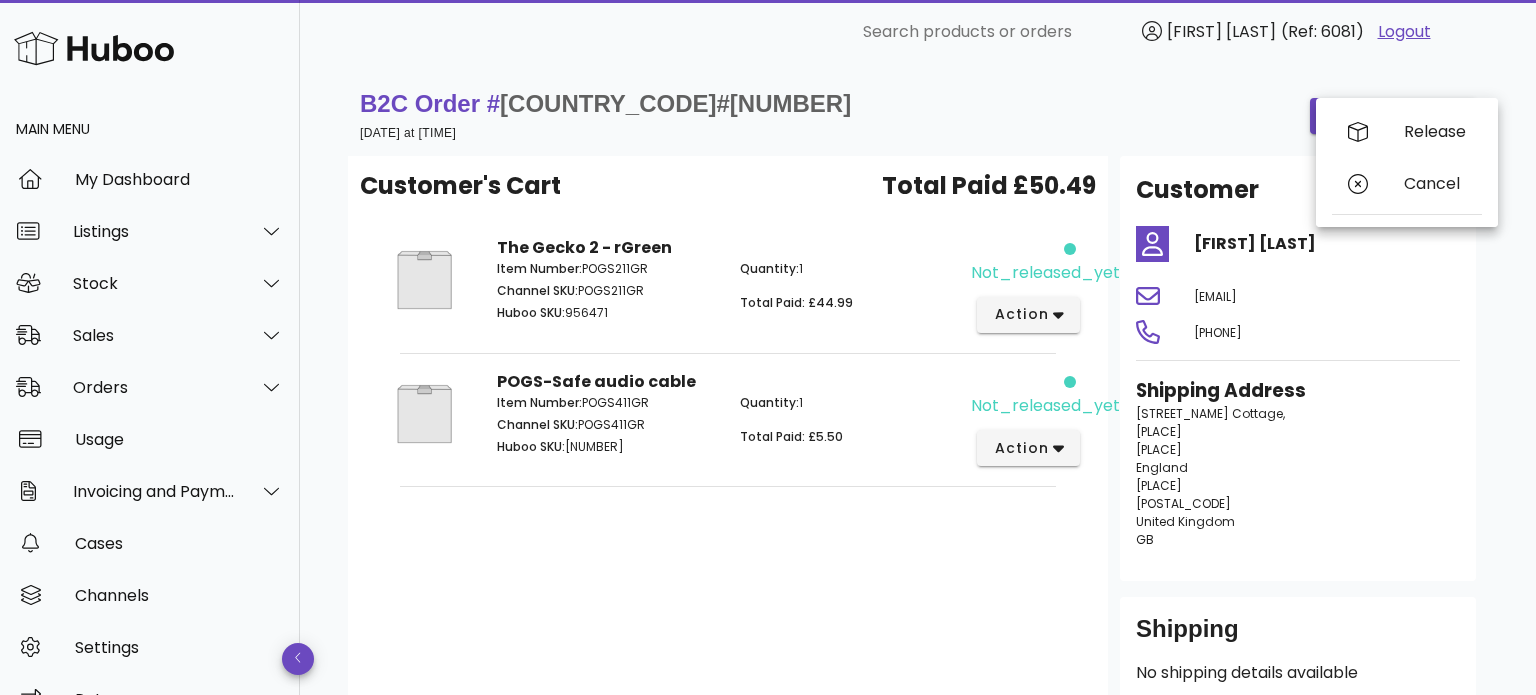 click on "B2C Order #  UK#24067 30 July 2025 at 4:55 PM order actions" at bounding box center (918, 116) 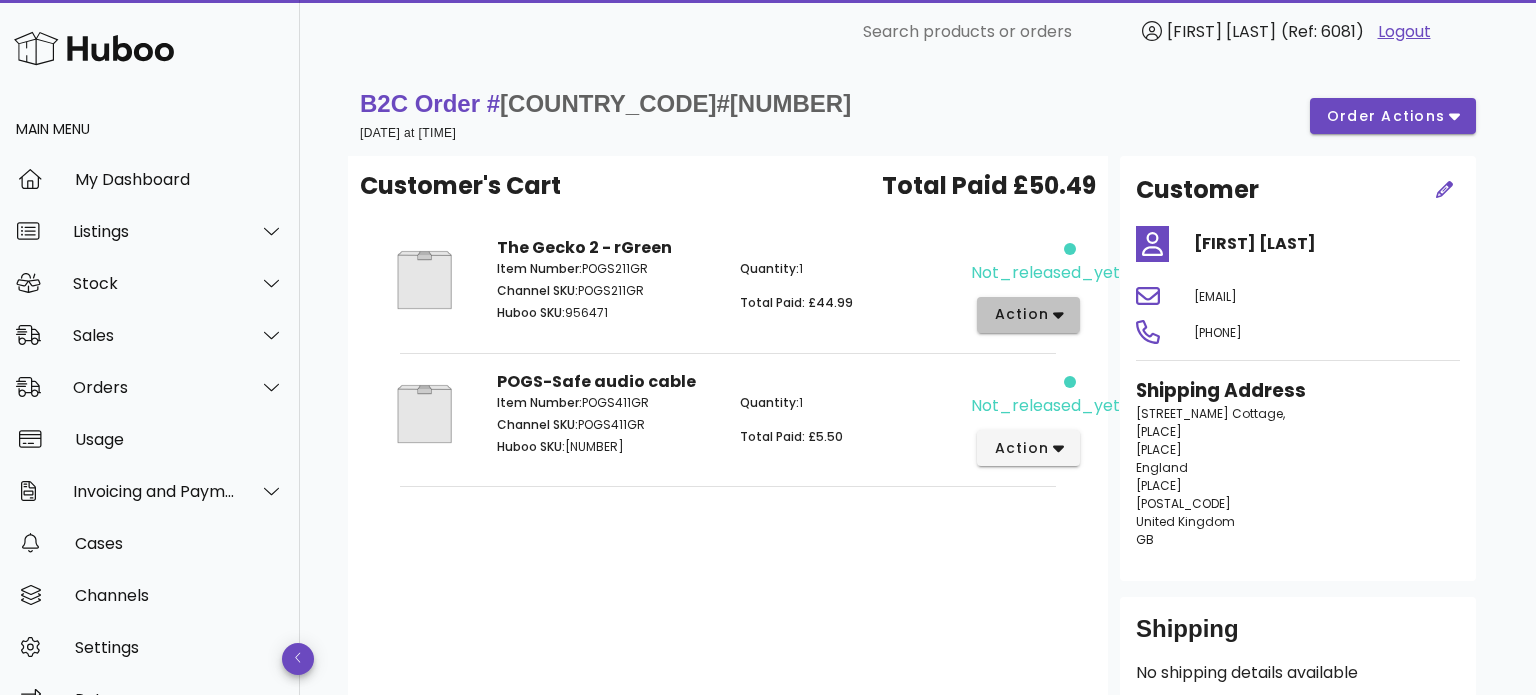 click on "action" at bounding box center (1021, 314) 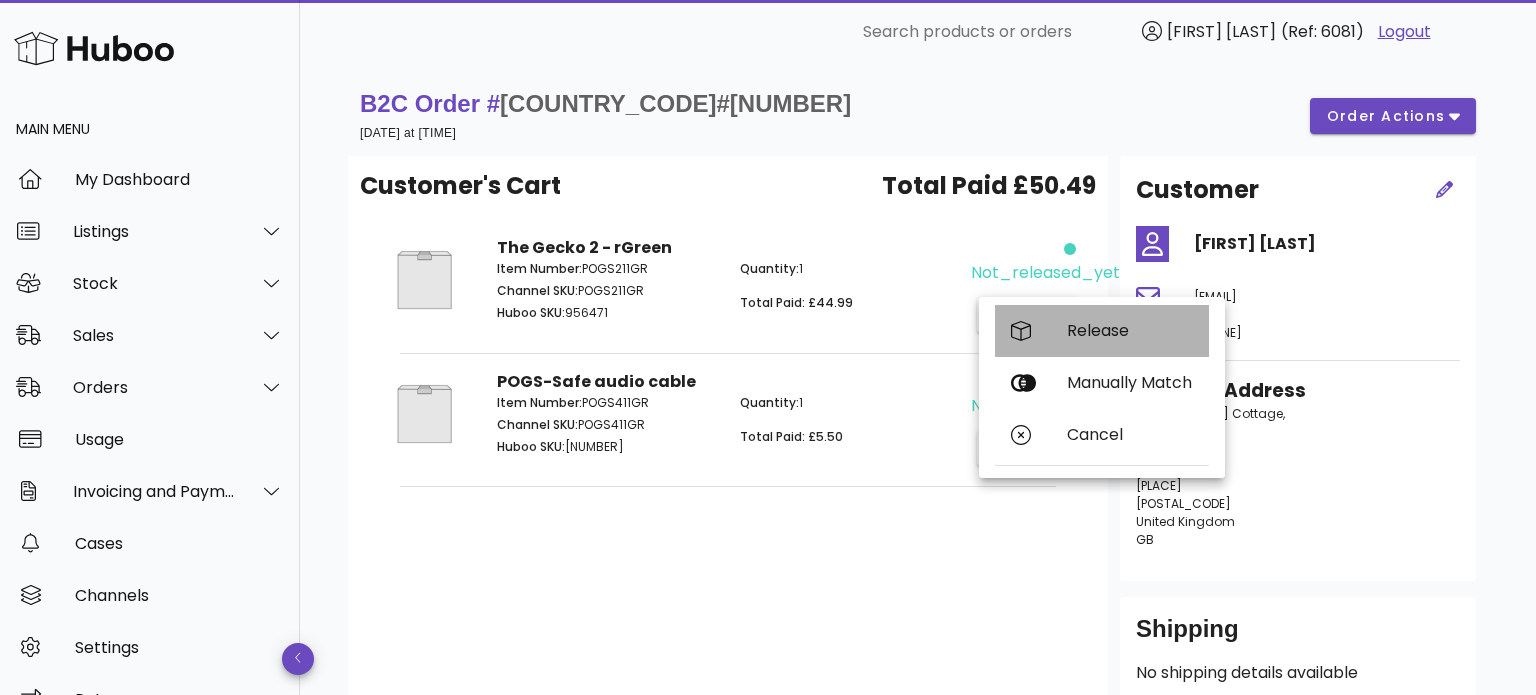 click on "Release" at bounding box center [1102, 331] 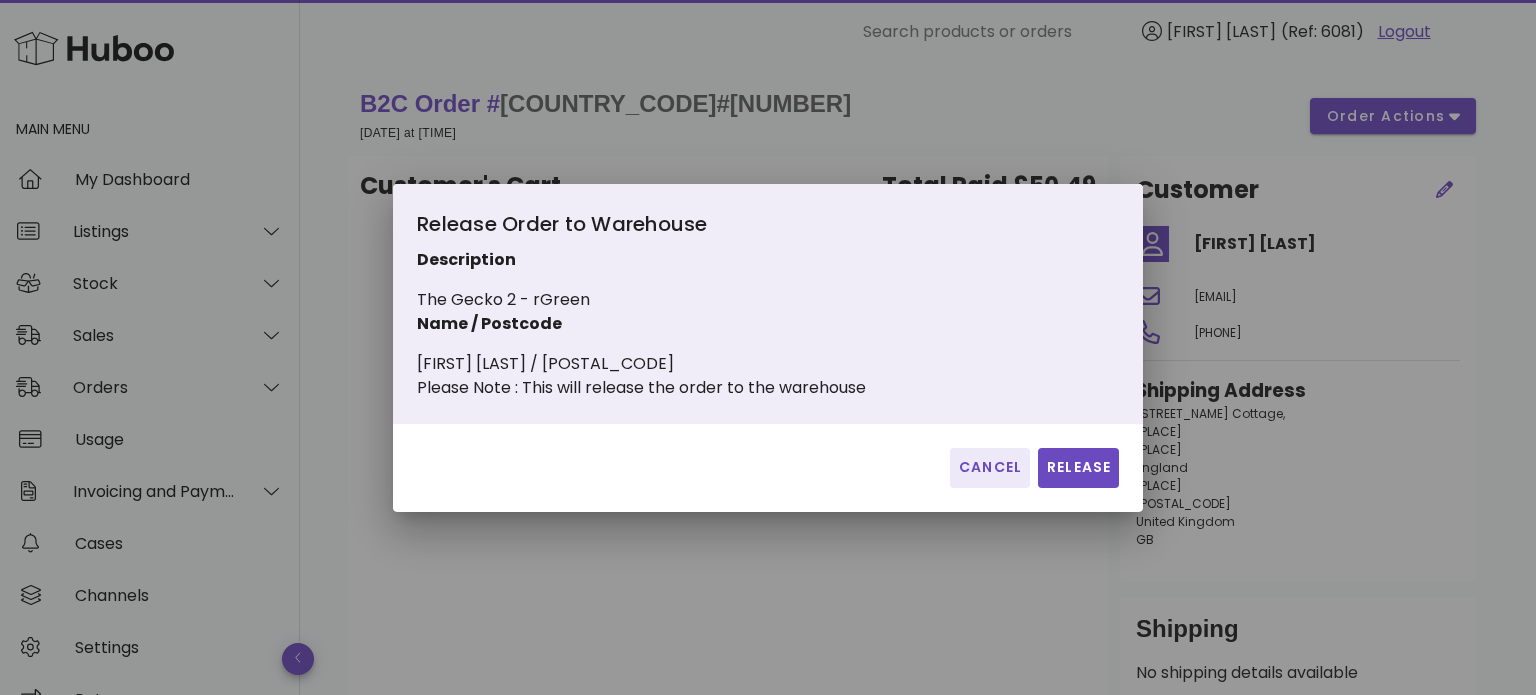 click at bounding box center [768, 347] 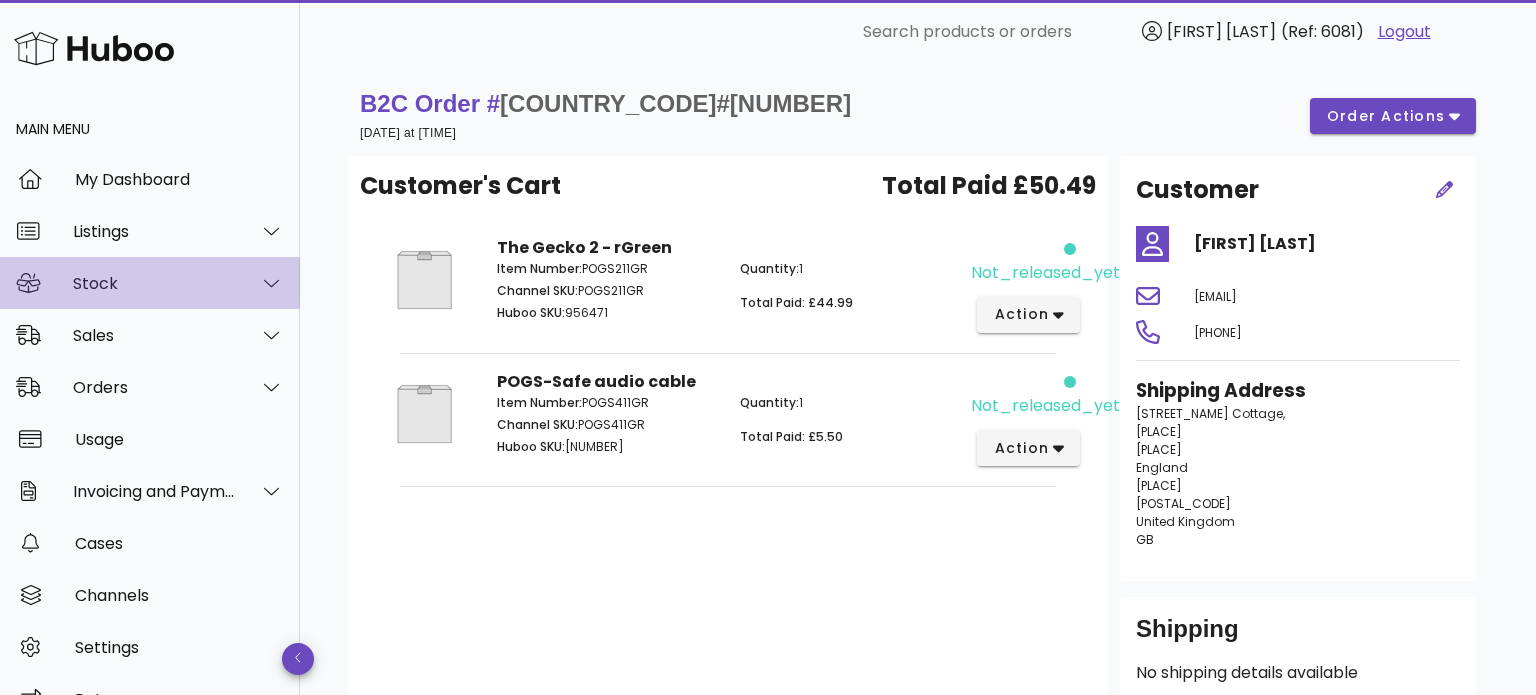 click on "Stock" at bounding box center (150, 283) 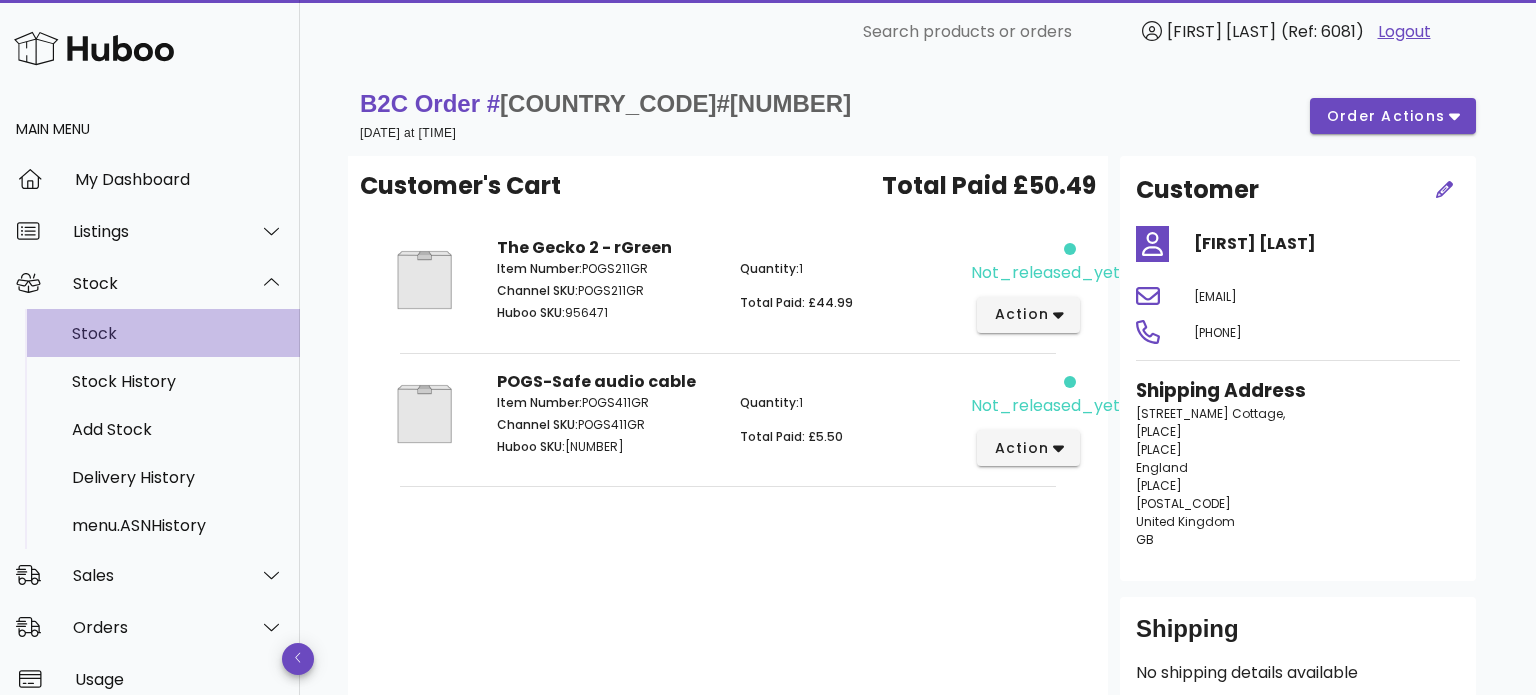 click on "Stock" at bounding box center (178, 333) 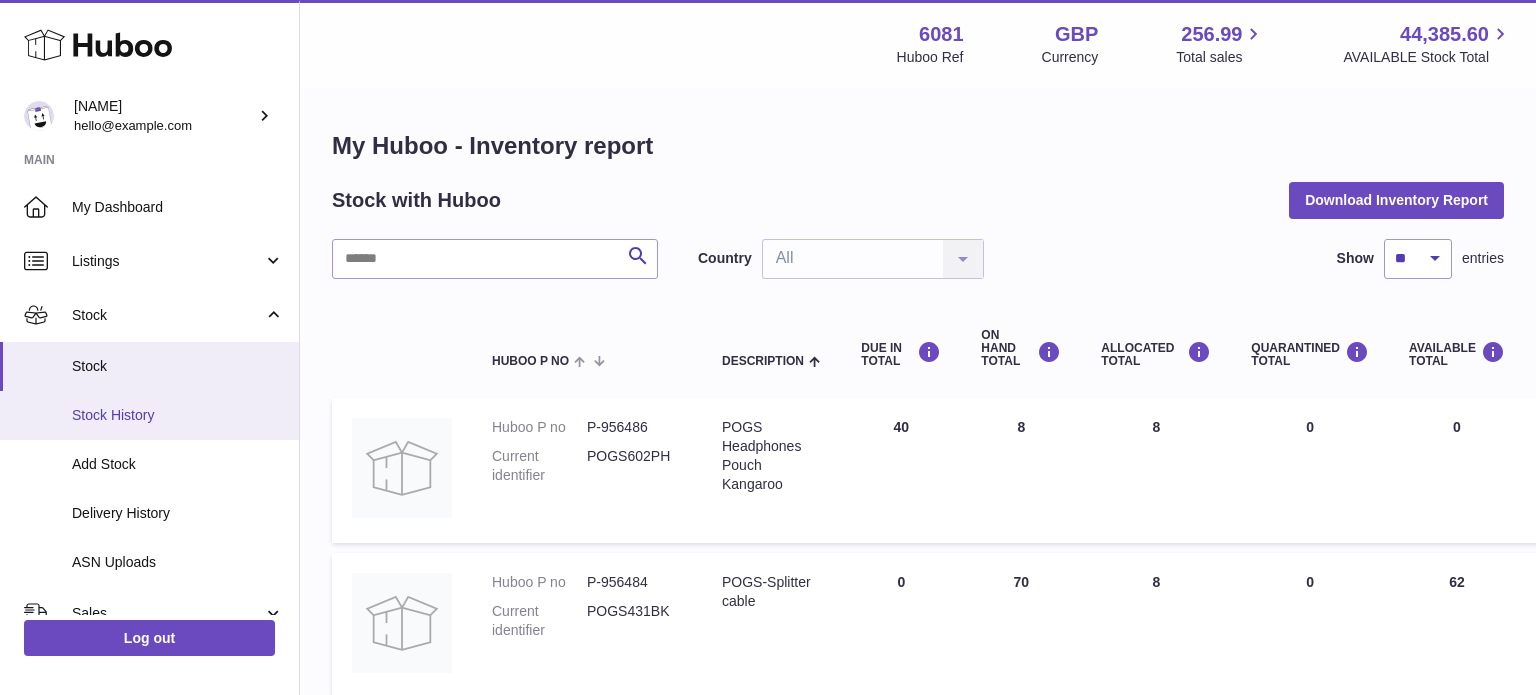 scroll, scrollTop: 0, scrollLeft: 0, axis: both 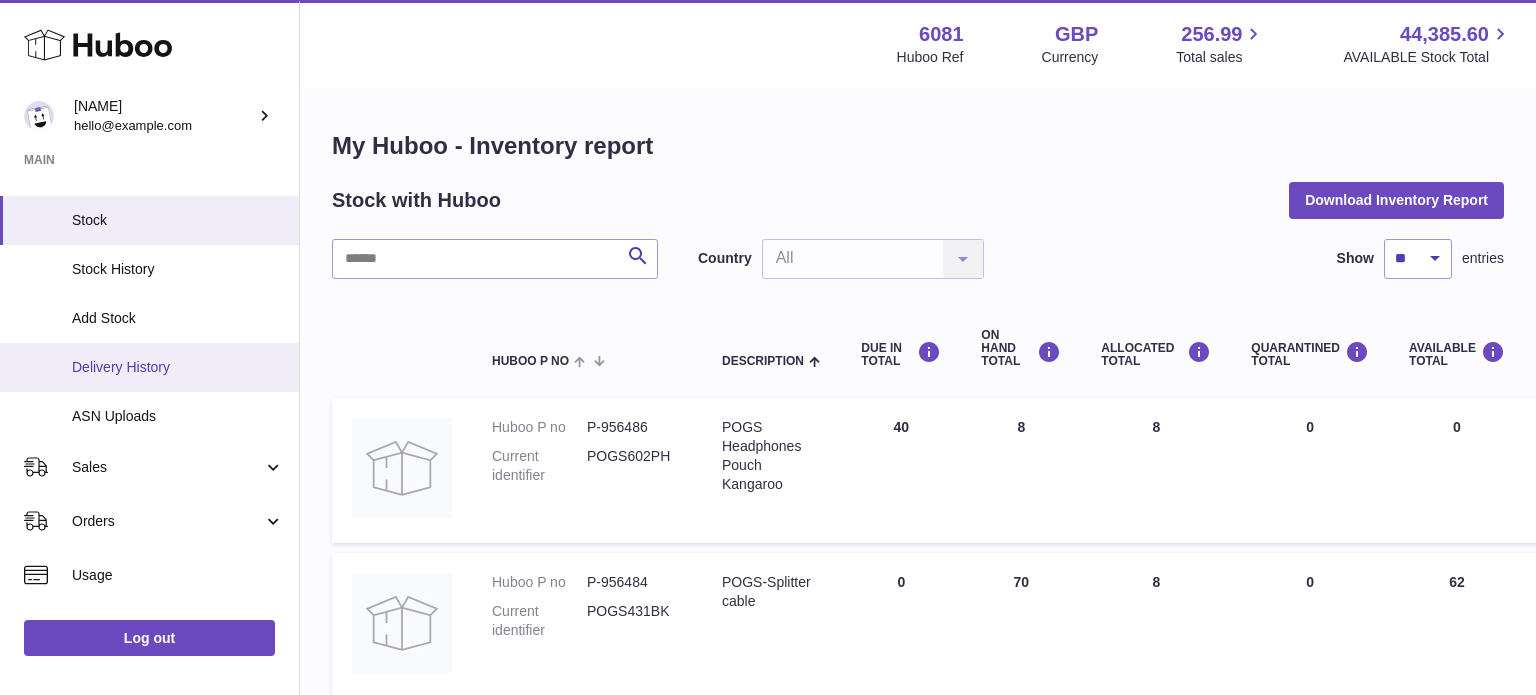 click on "Orders" at bounding box center (167, 521) 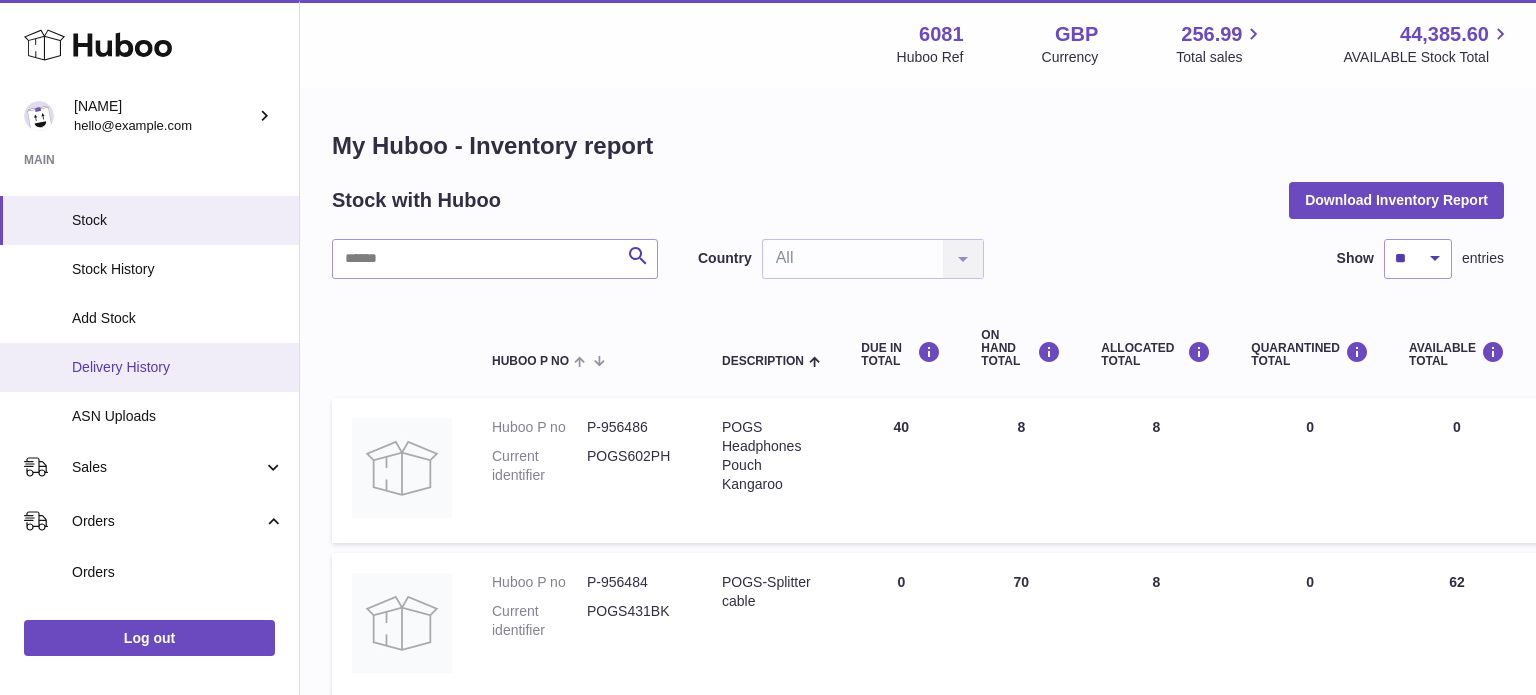 click on "Orders" at bounding box center (167, 521) 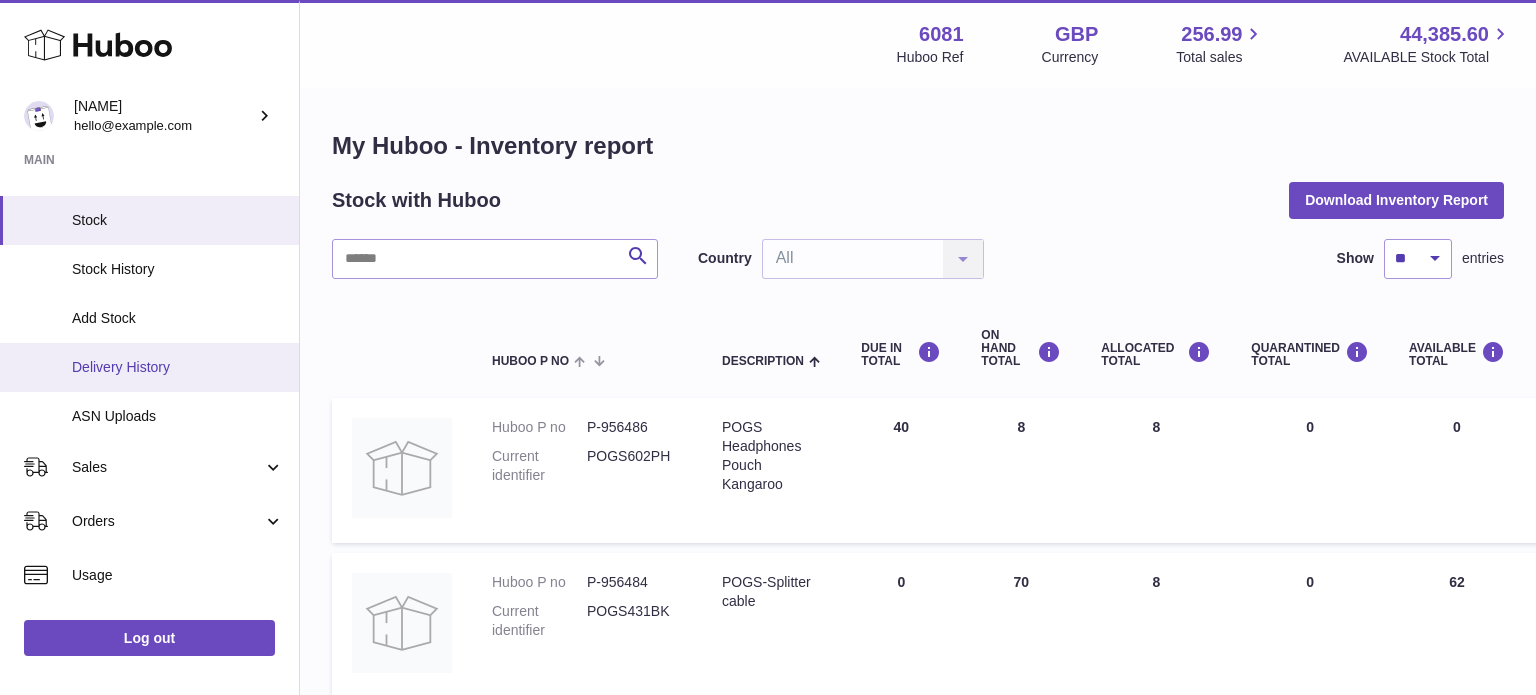 click on "Orders" at bounding box center [167, 521] 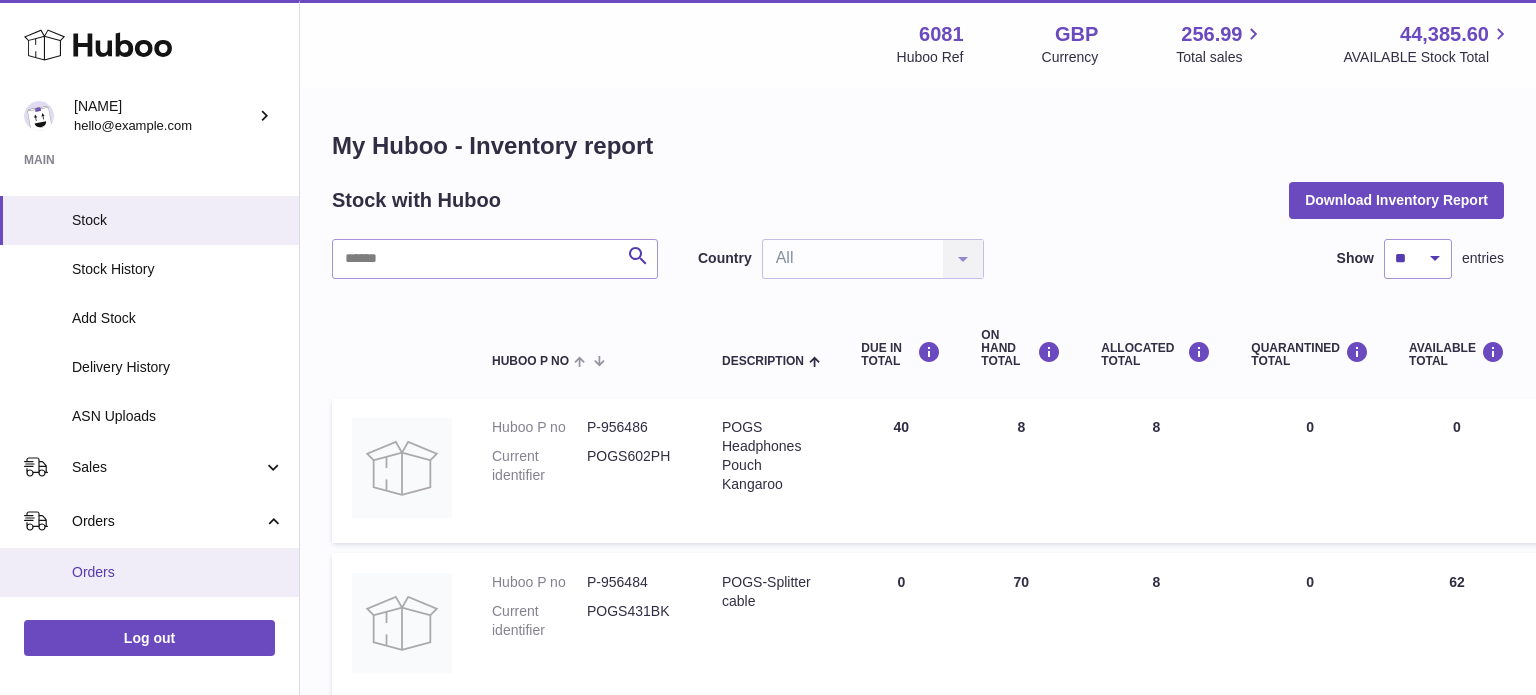 click on "Orders" at bounding box center (178, 572) 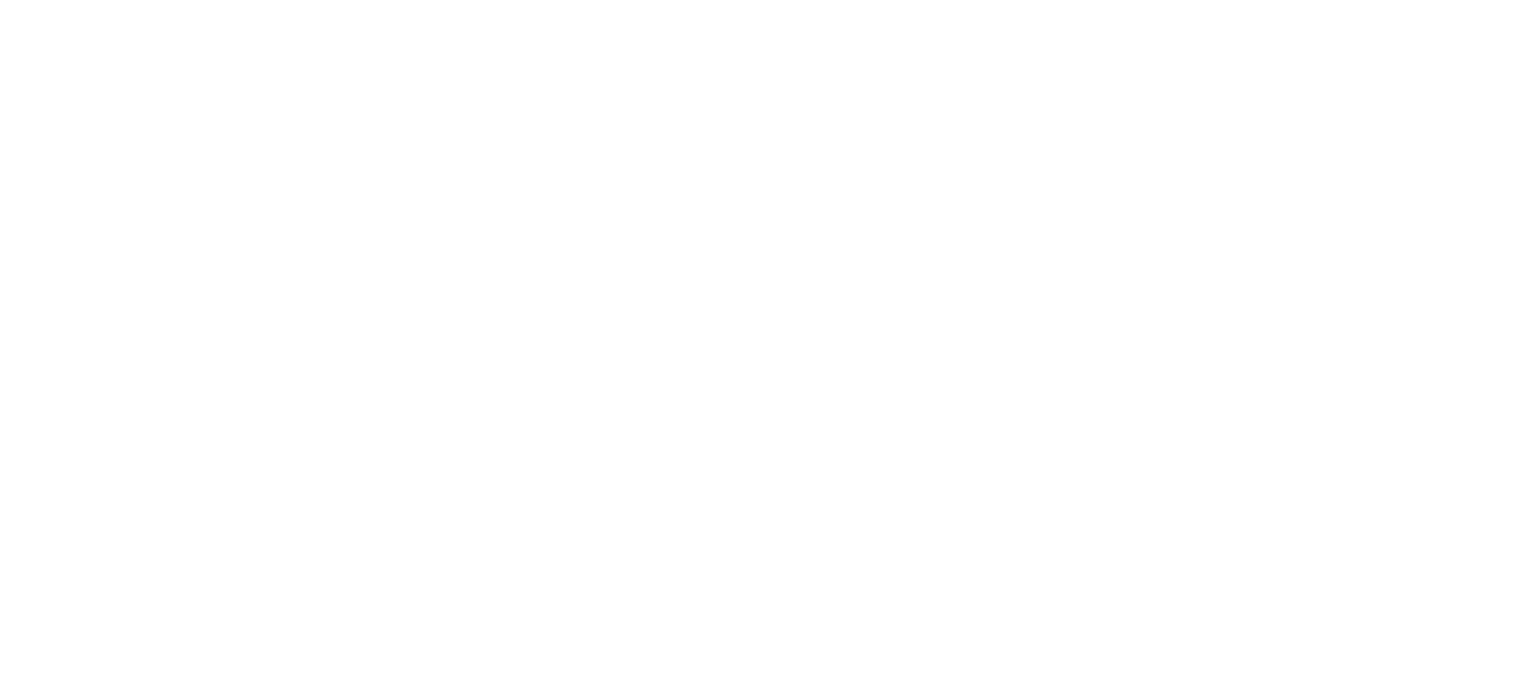 scroll, scrollTop: 0, scrollLeft: 0, axis: both 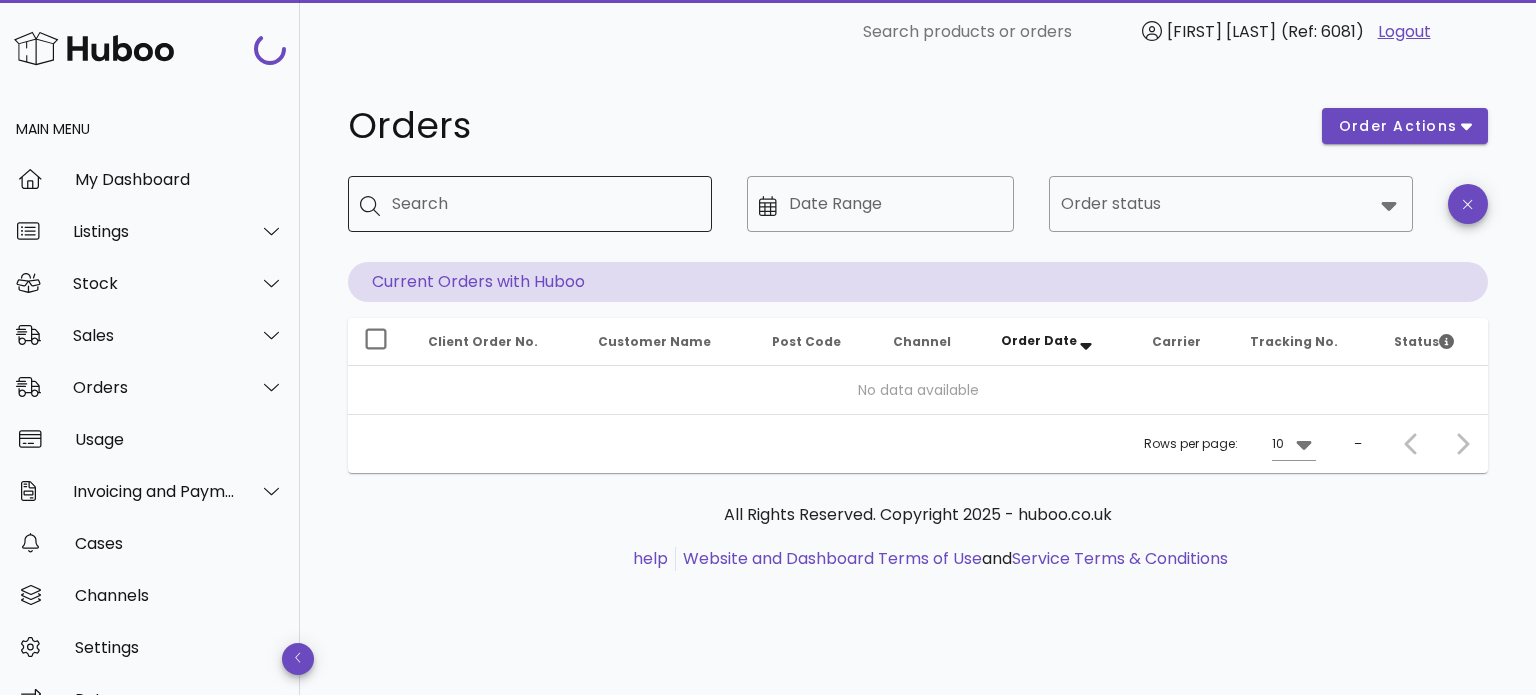click on "Search" at bounding box center [544, 204] 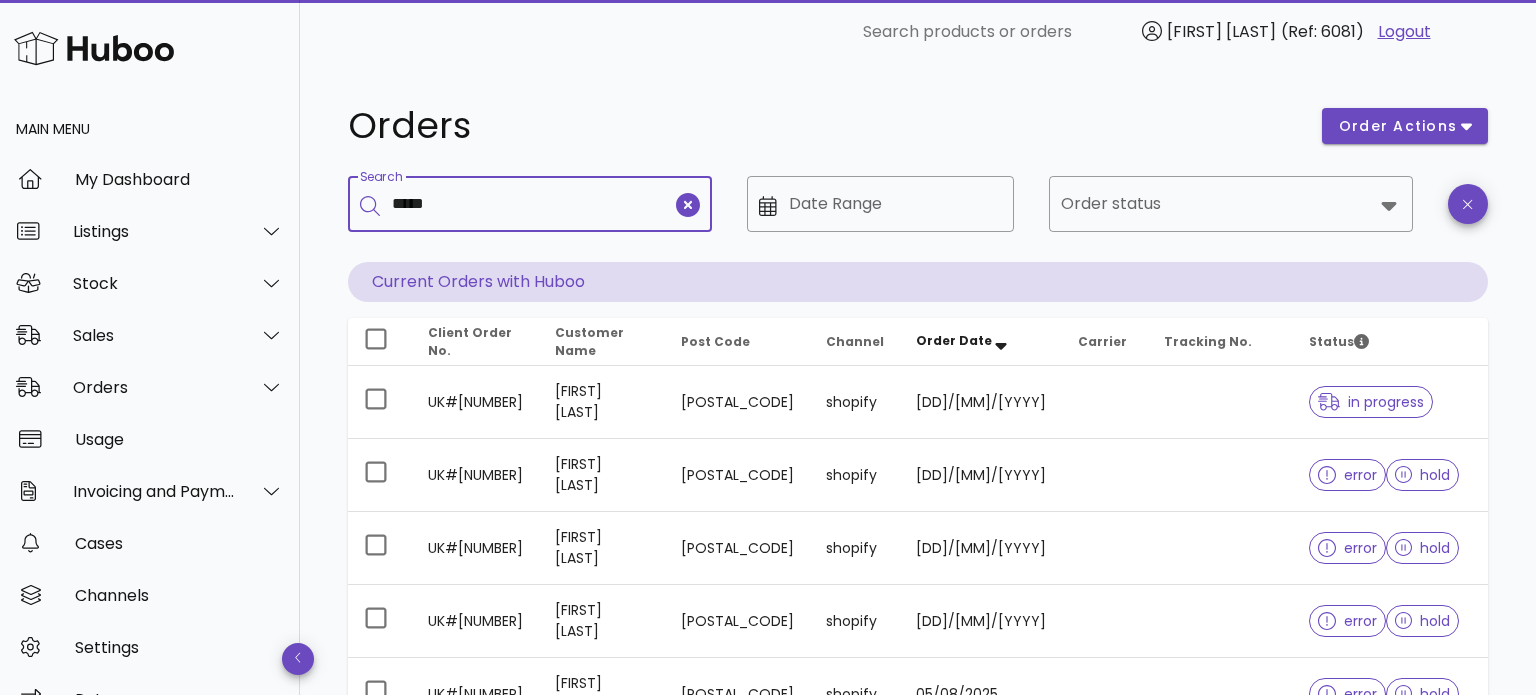 type on "*****" 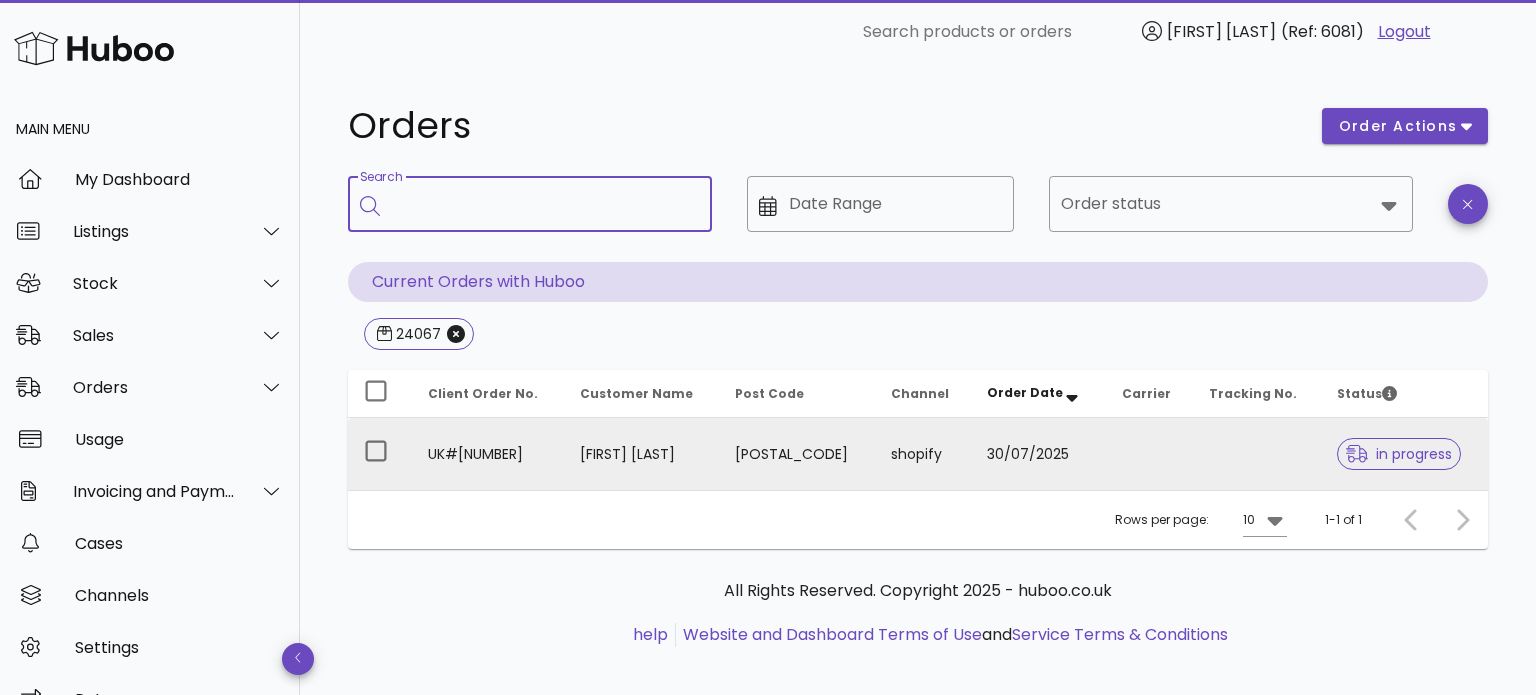 click on "[FIRST] [LAST]" at bounding box center [641, 454] 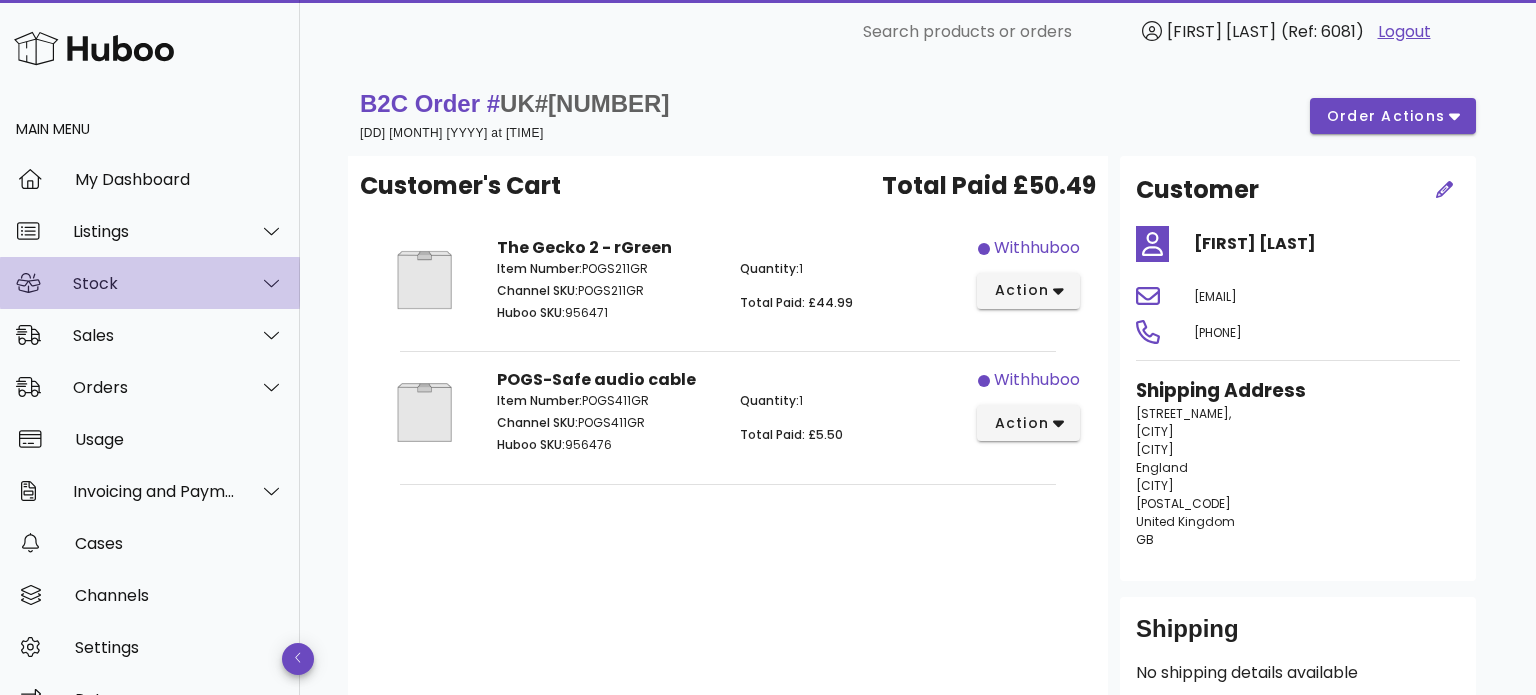 click on "Stock" at bounding box center (154, 283) 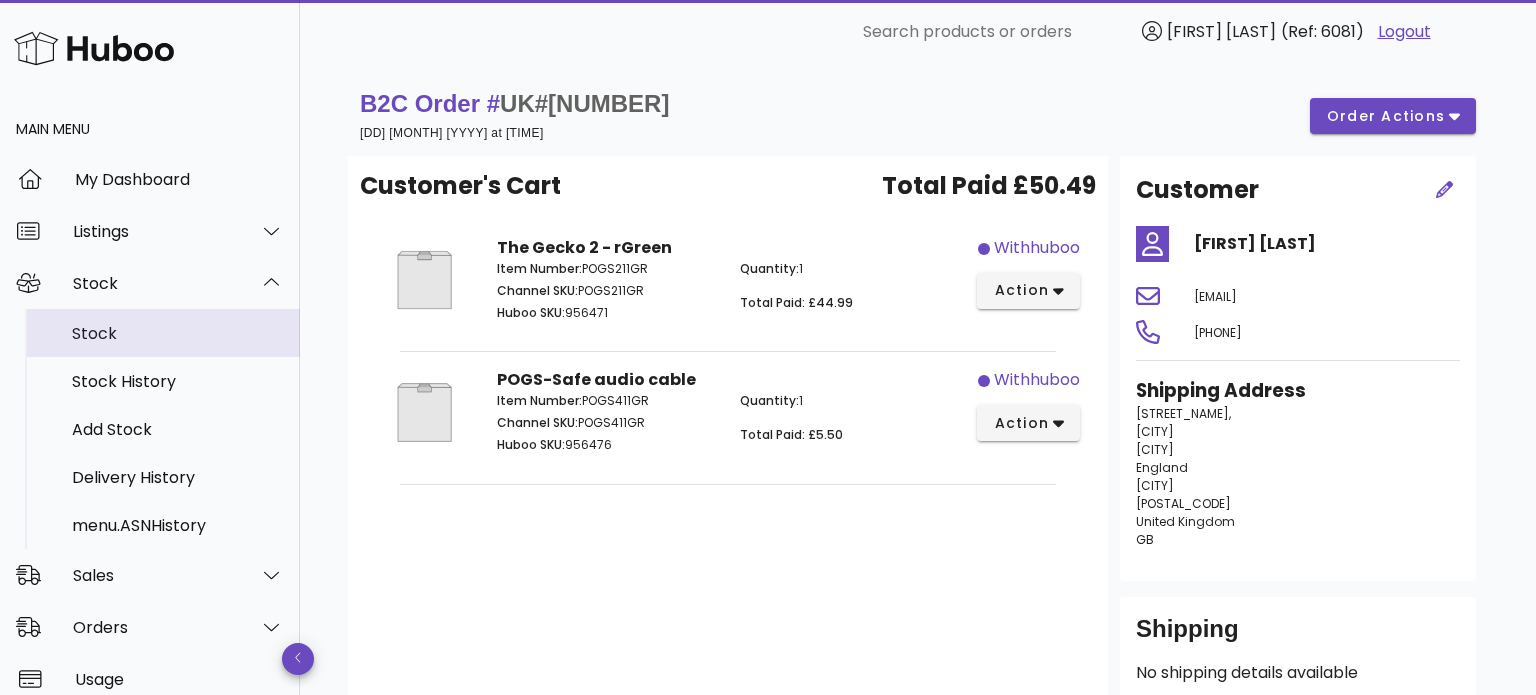 click on "Stock" at bounding box center (178, 333) 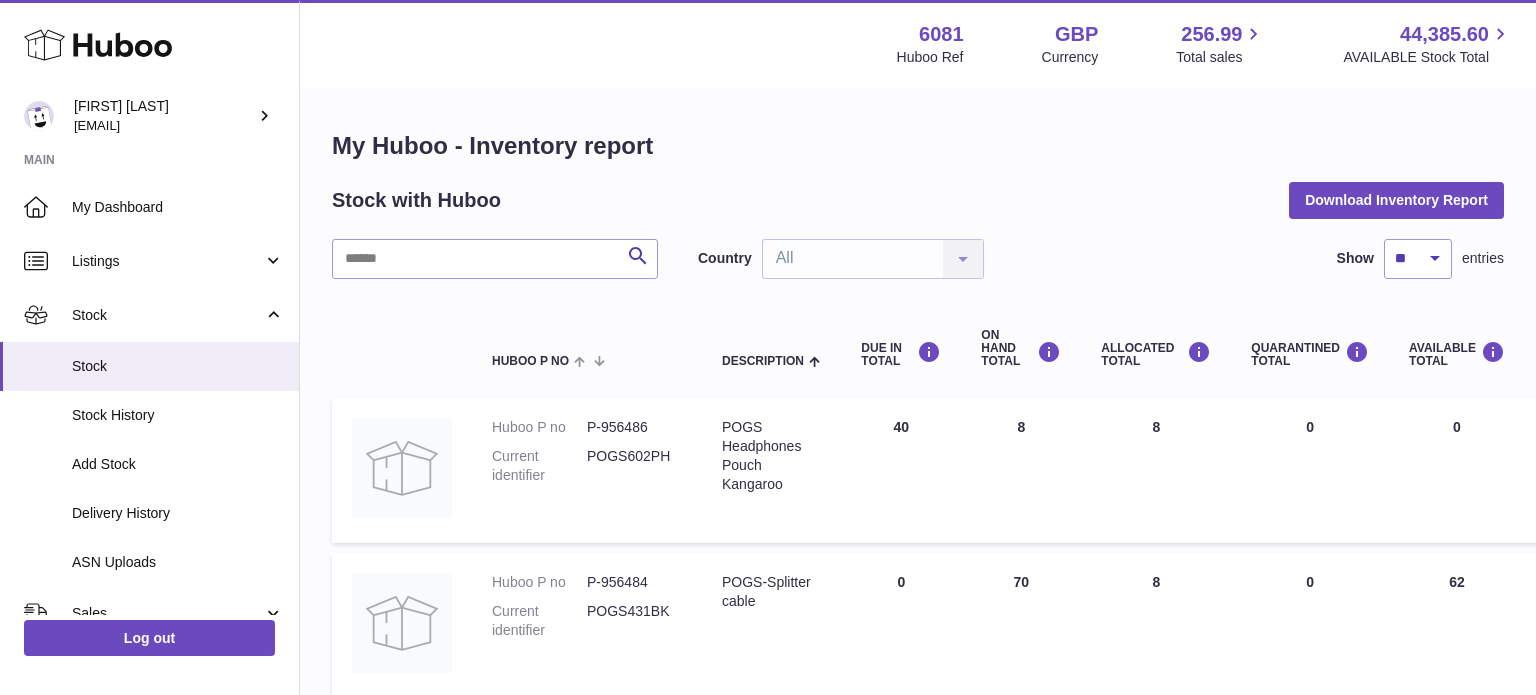 scroll, scrollTop: 0, scrollLeft: 0, axis: both 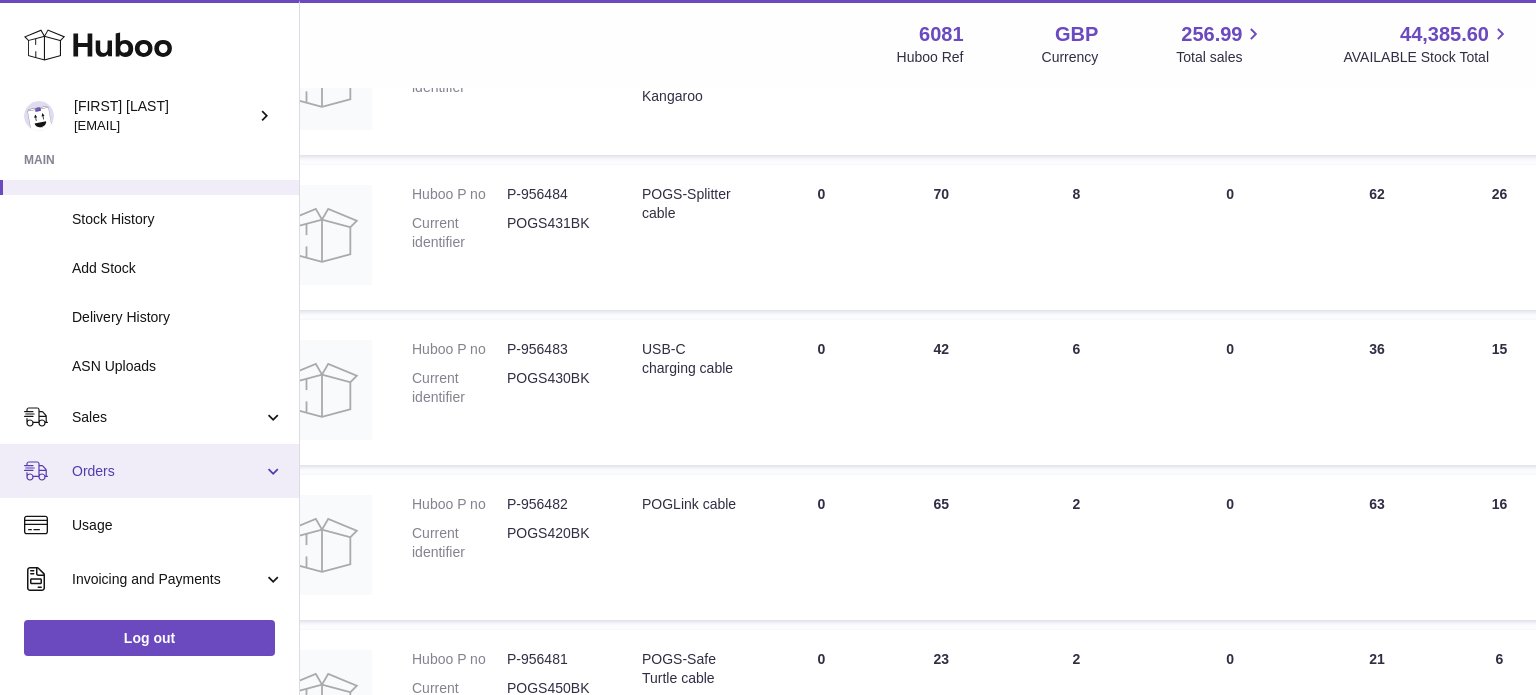 click on "Orders" at bounding box center (167, 471) 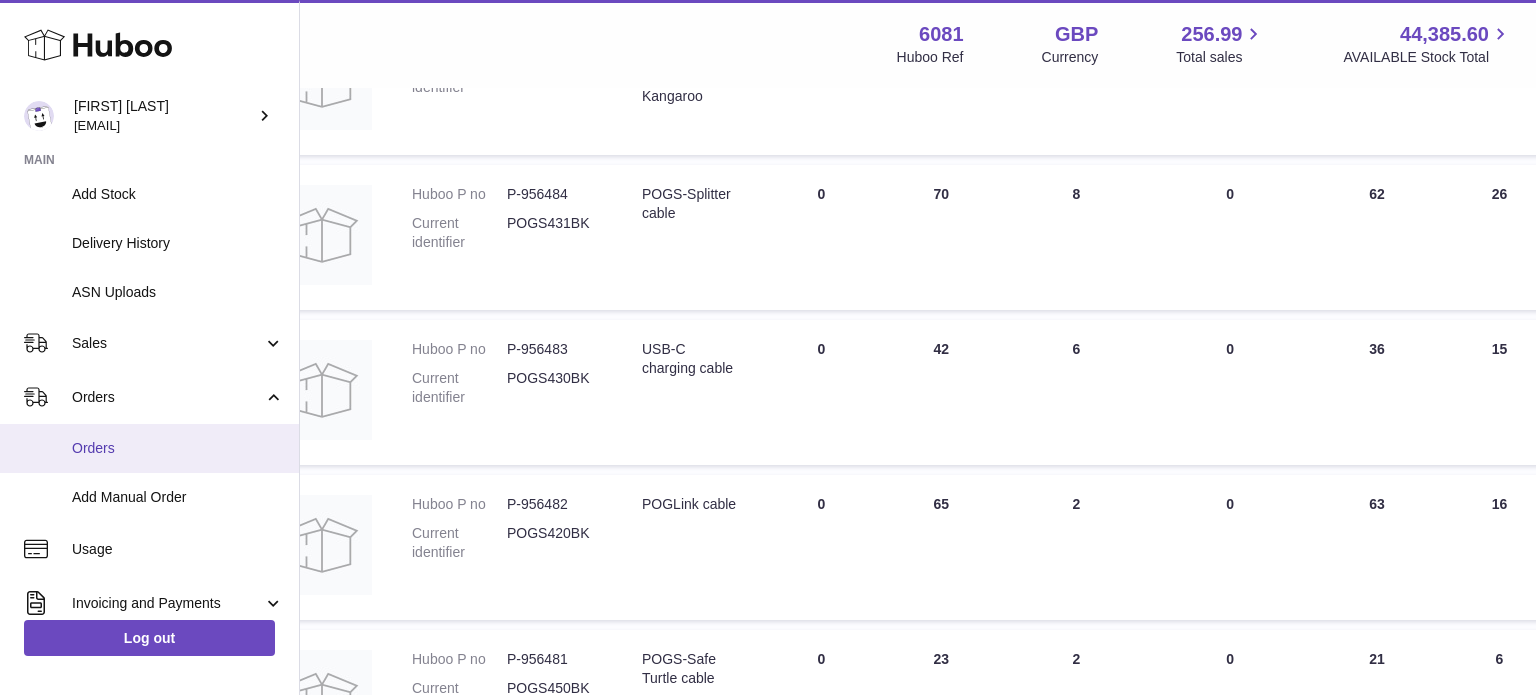scroll, scrollTop: 280, scrollLeft: 0, axis: vertical 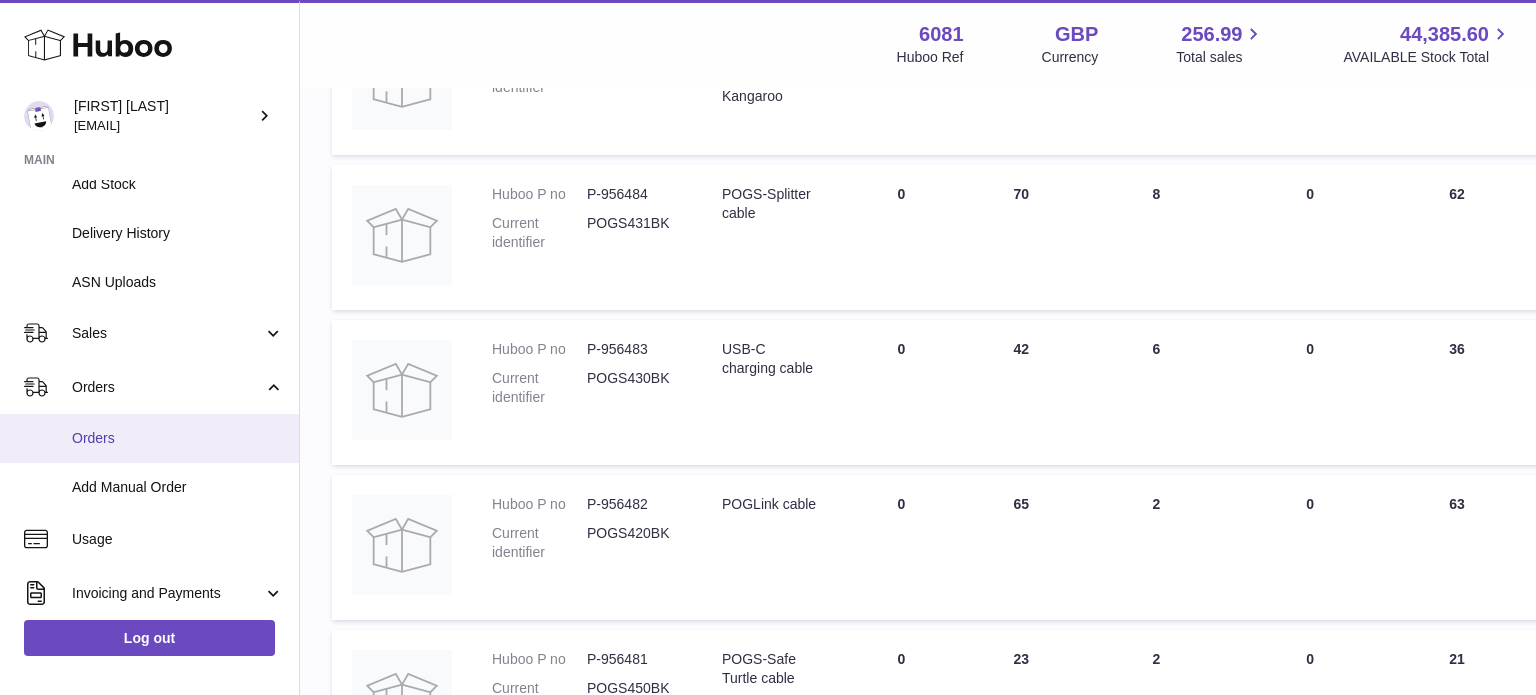 click on "Orders" at bounding box center [178, 438] 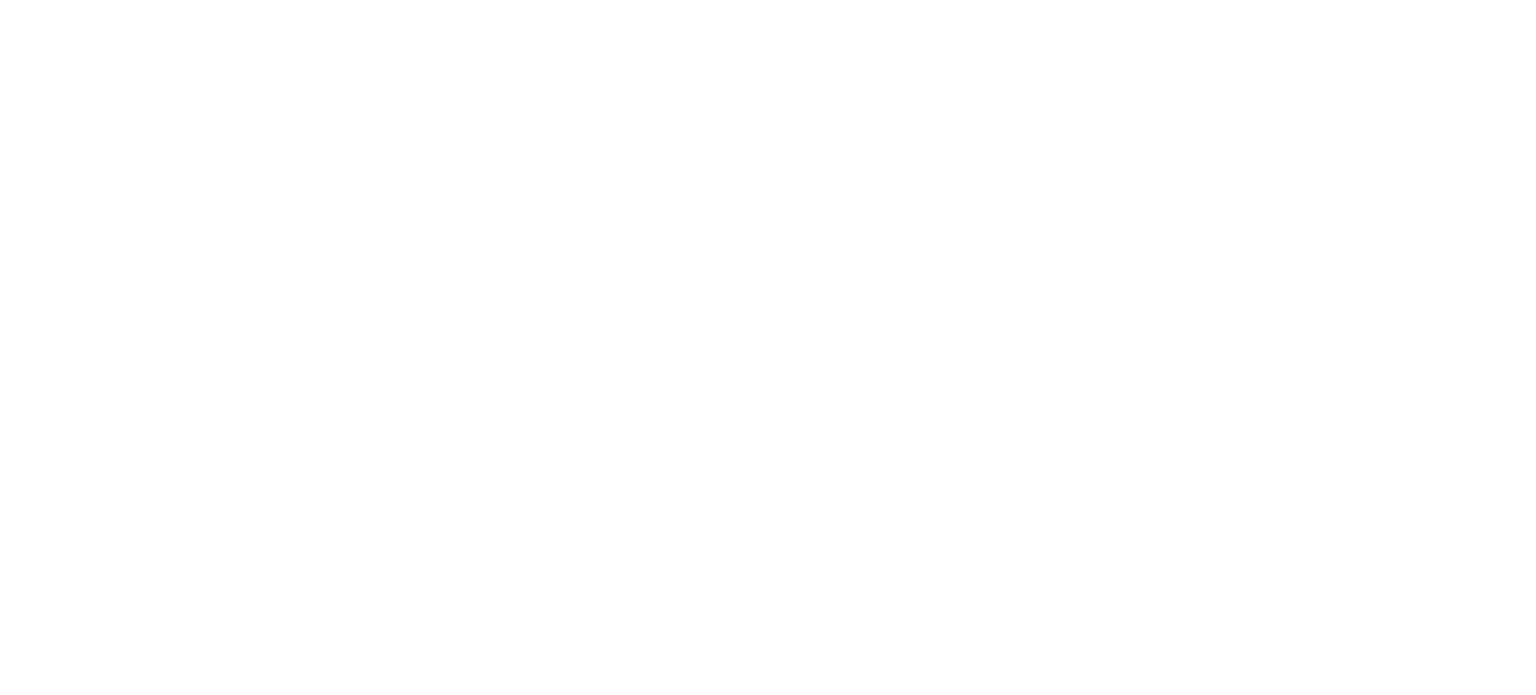 scroll, scrollTop: 0, scrollLeft: 0, axis: both 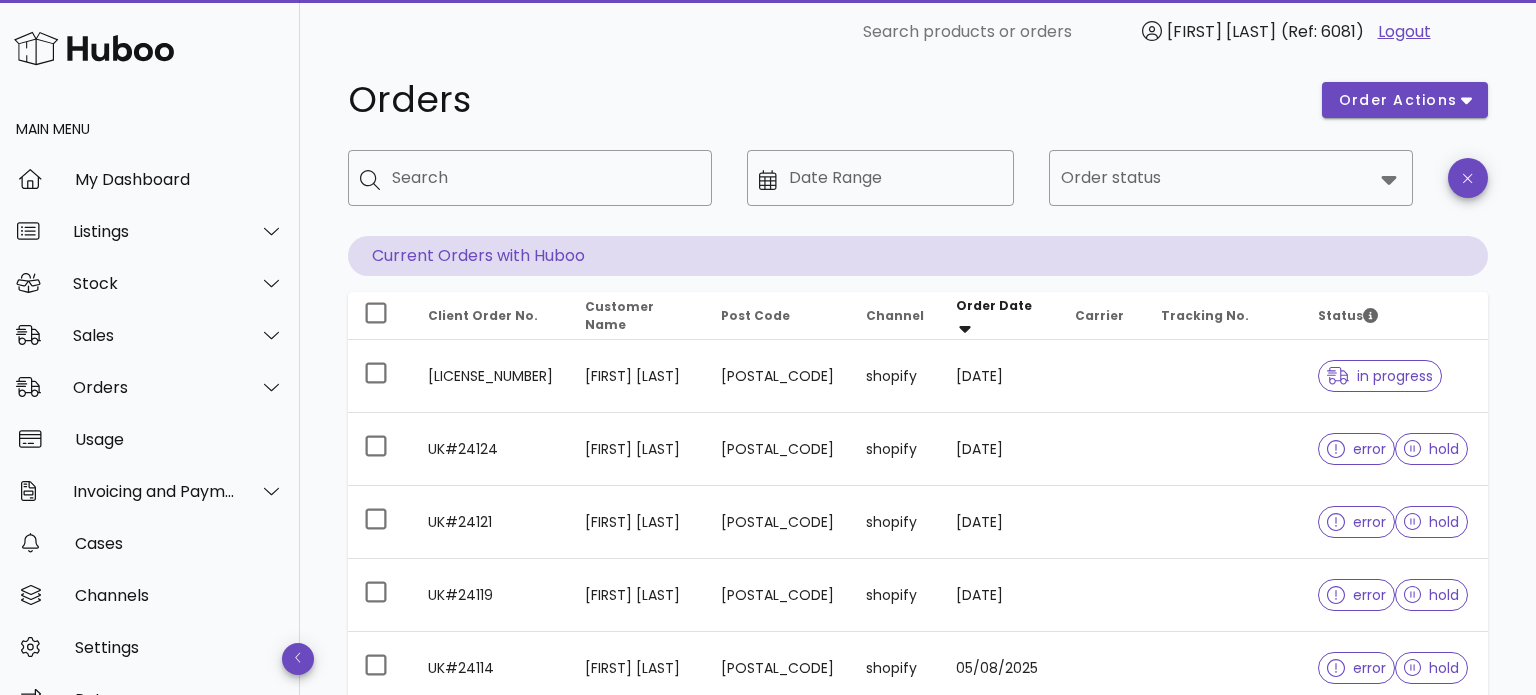 click on "[POSTAL_CODE]" at bounding box center (777, 376) 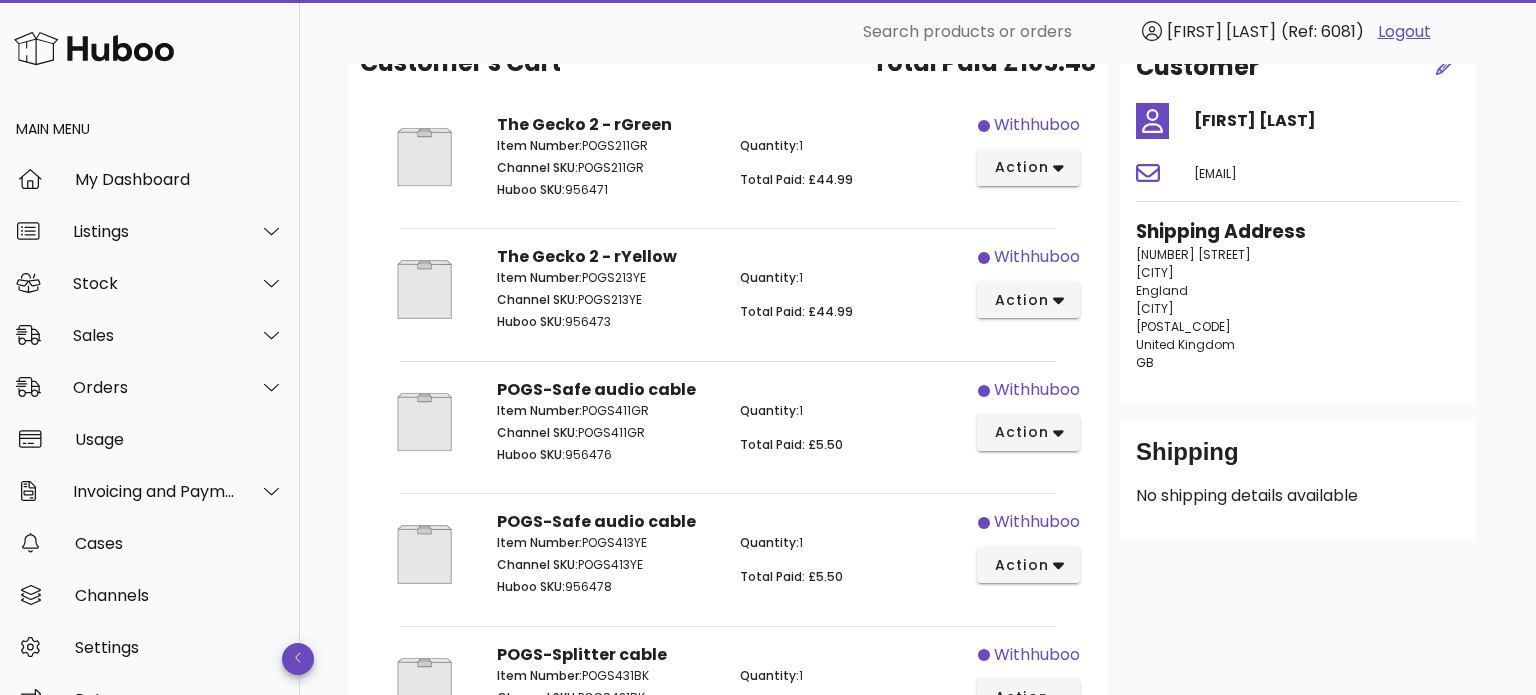 scroll, scrollTop: 0, scrollLeft: 0, axis: both 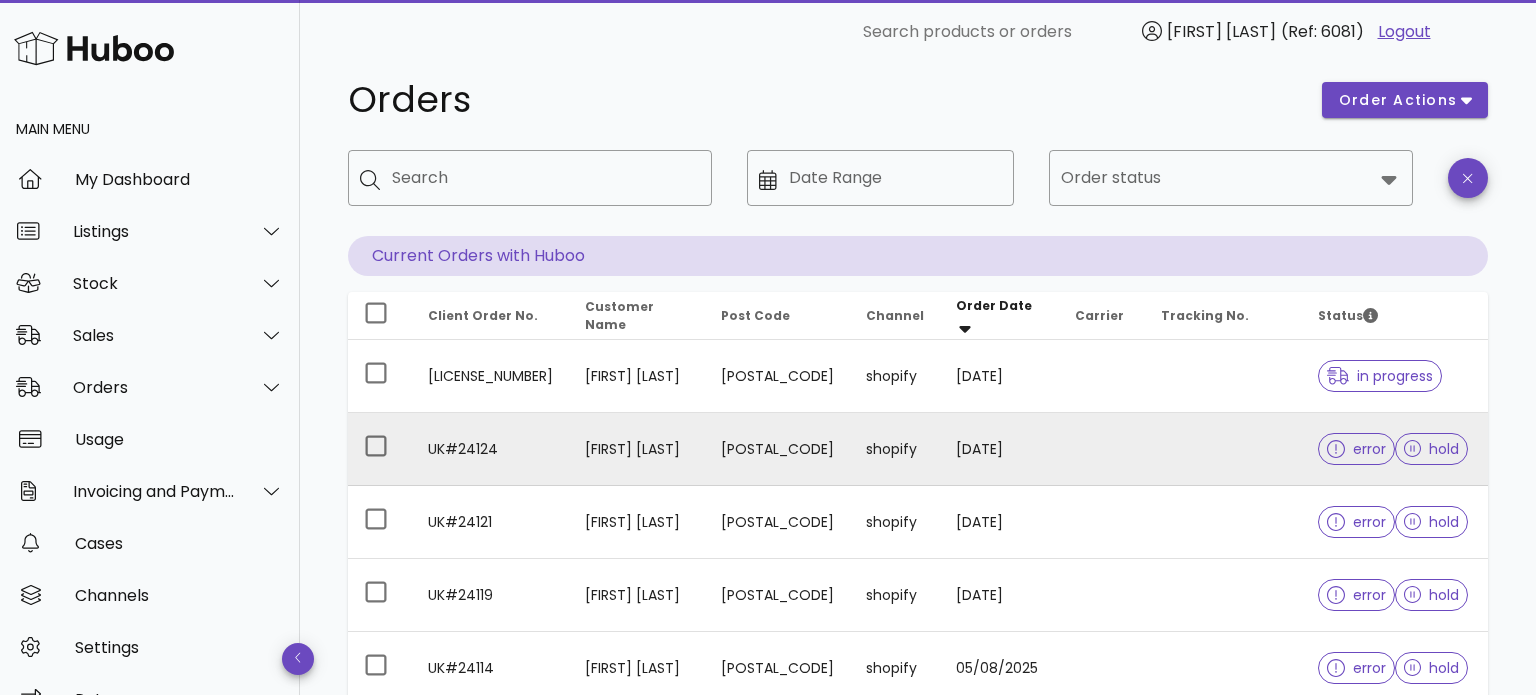 click on "[FIRST] [LAST]" at bounding box center (637, 449) 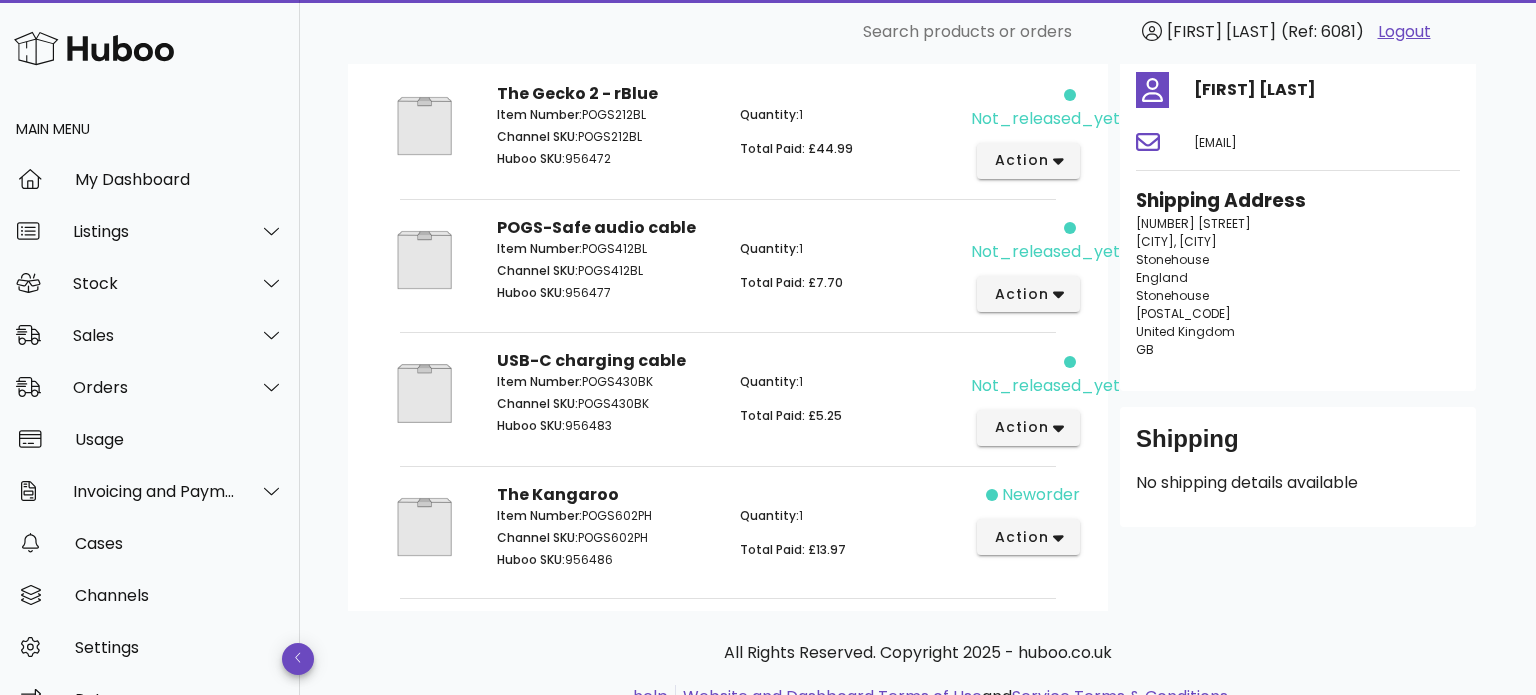scroll, scrollTop: 226, scrollLeft: 0, axis: vertical 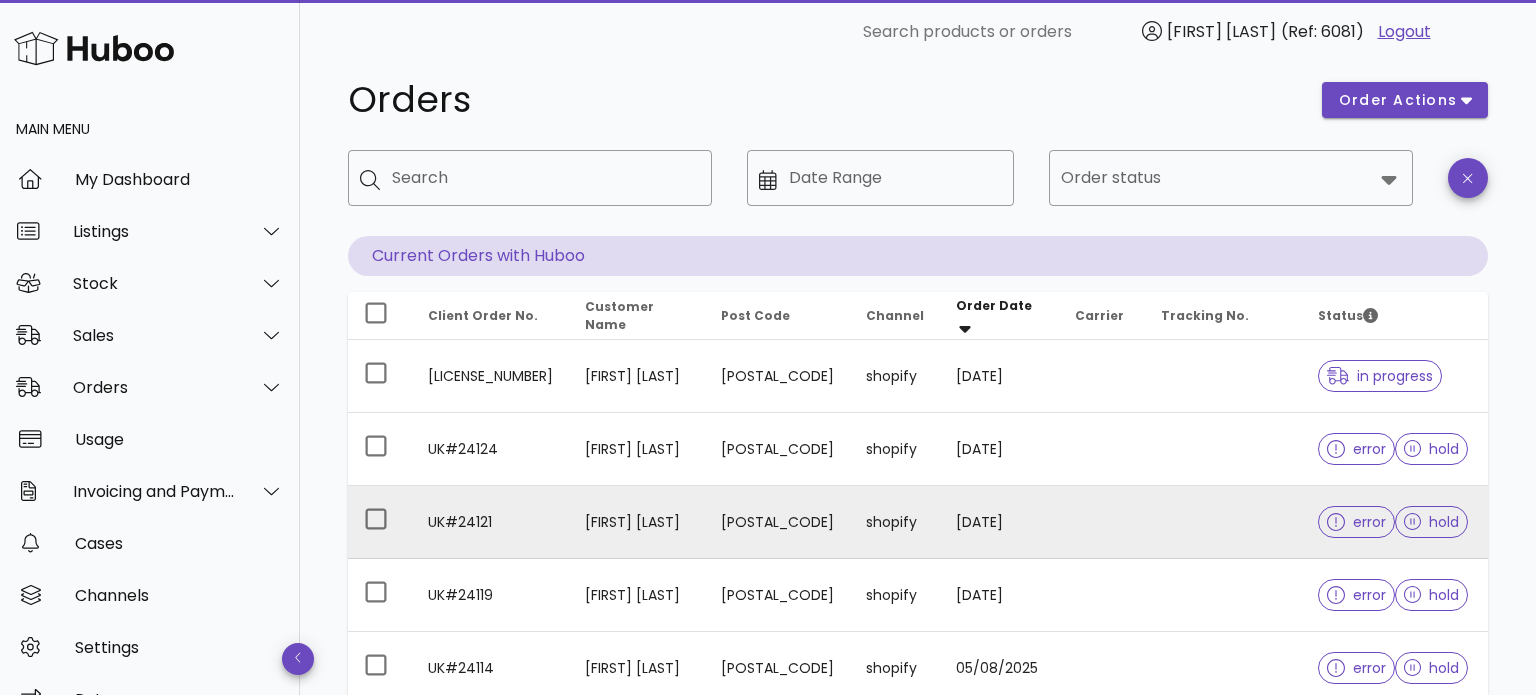 click on "[FIRST] [LAST]" at bounding box center [637, 522] 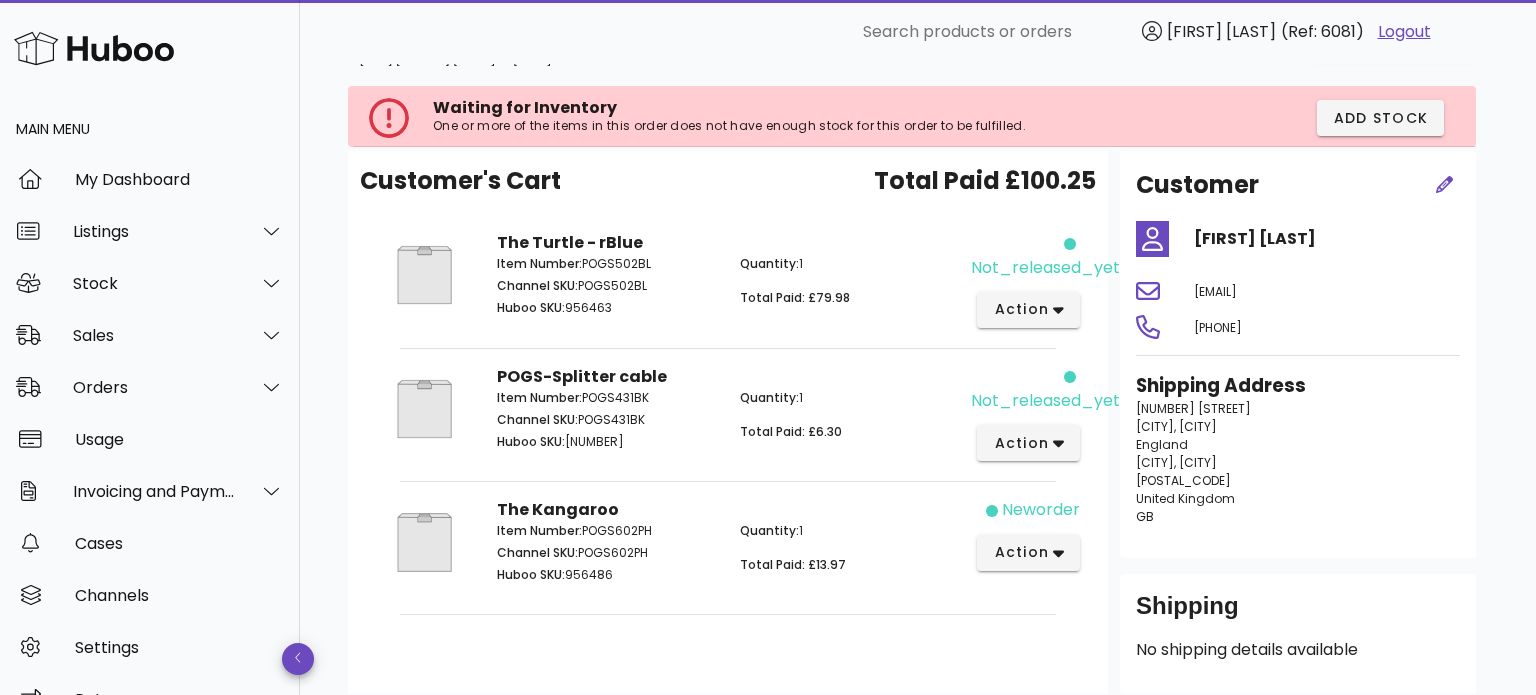 scroll, scrollTop: 76, scrollLeft: 0, axis: vertical 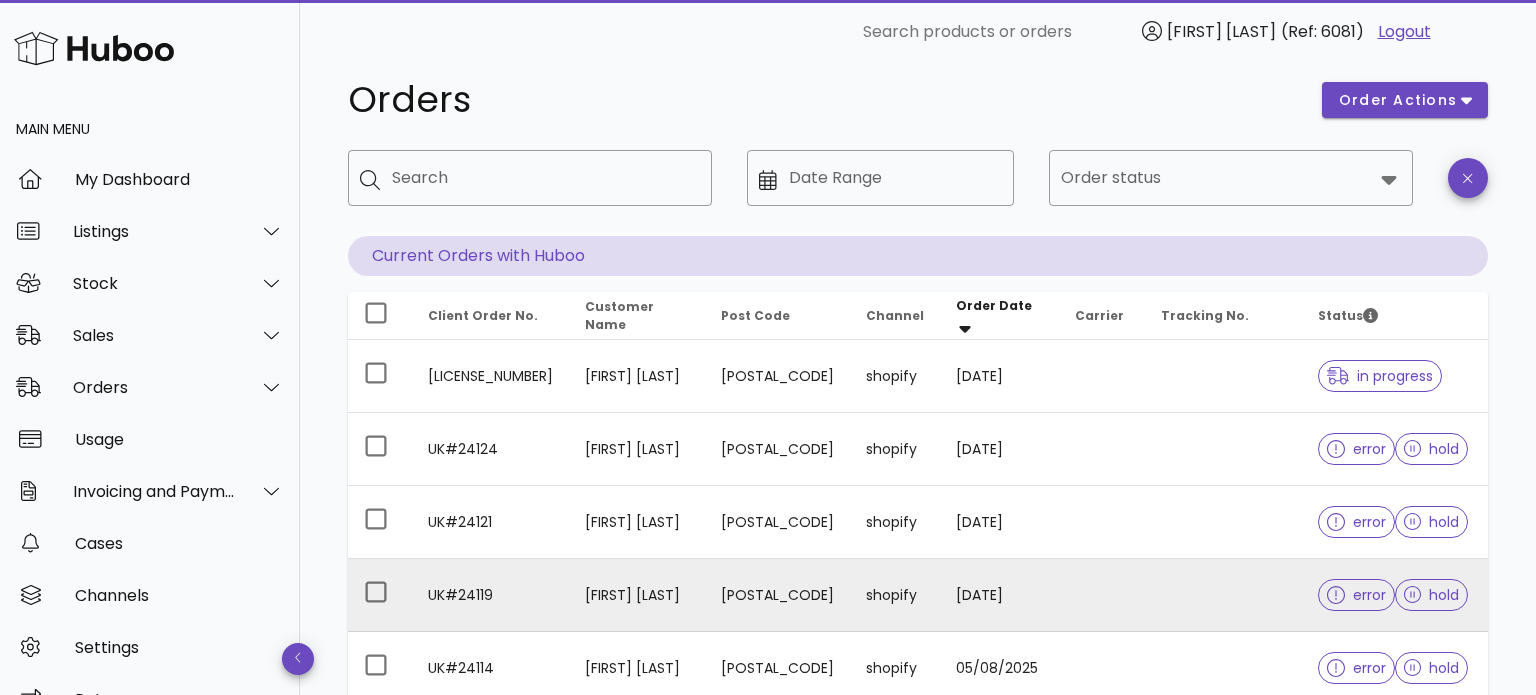 click on "[FIRST] [LAST]" at bounding box center (637, 595) 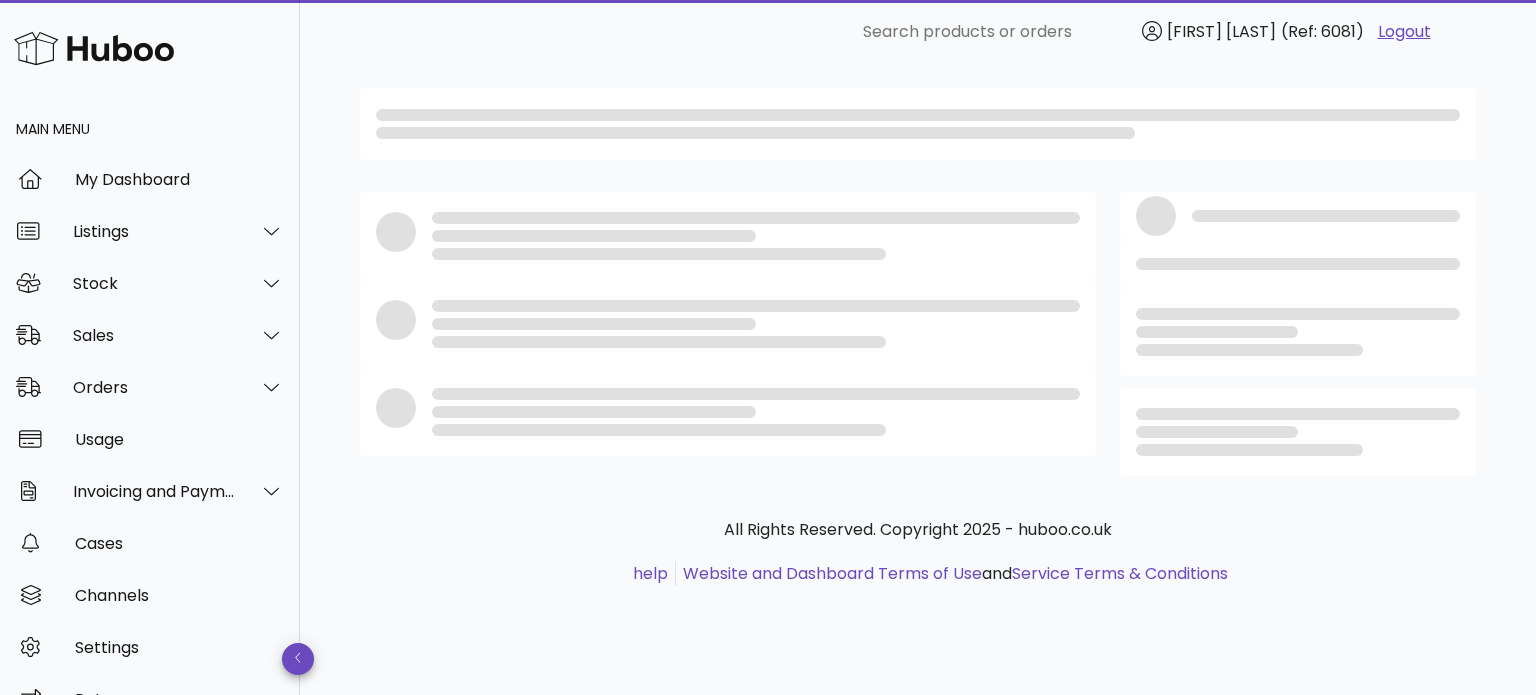 scroll, scrollTop: 0, scrollLeft: 0, axis: both 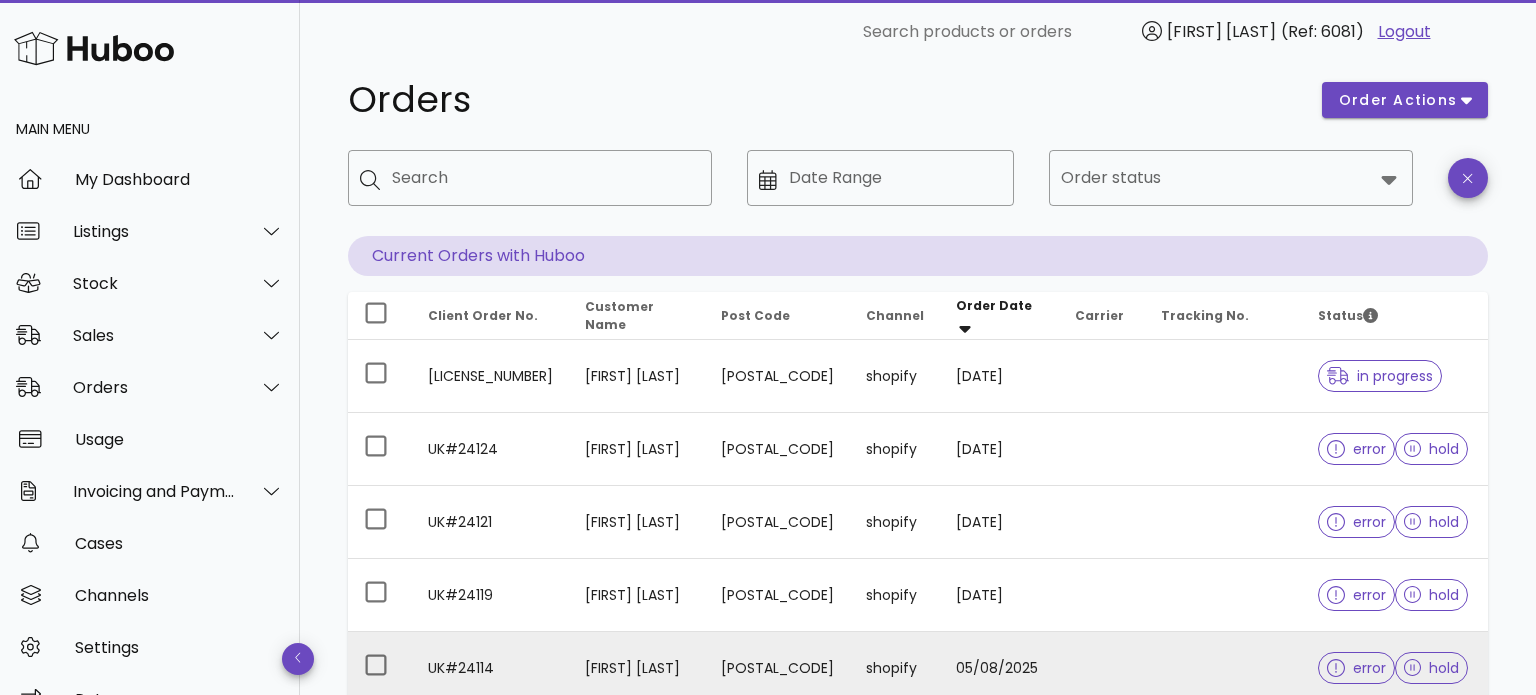 click on "[FIRST] [LAST]" at bounding box center [637, 668] 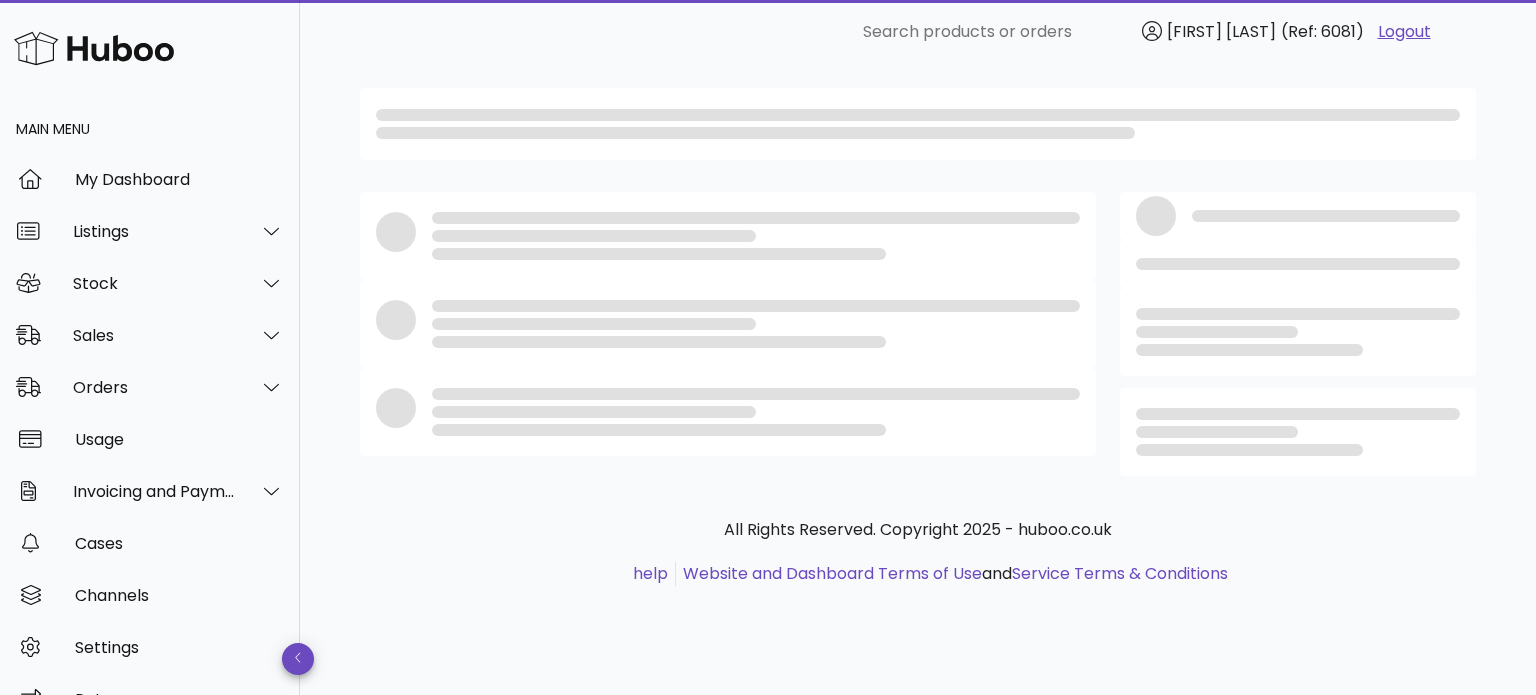scroll, scrollTop: 0, scrollLeft: 0, axis: both 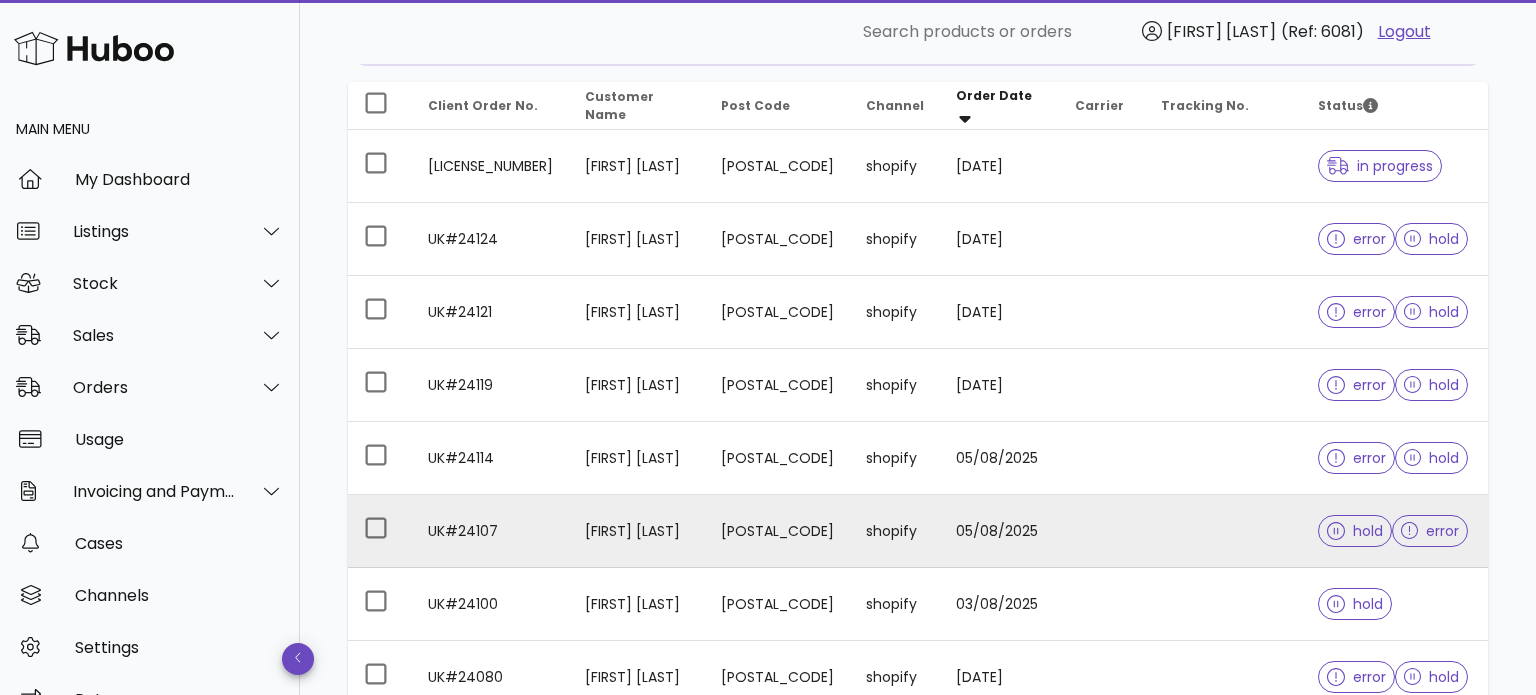 click on "[FIRST] [LAST]" at bounding box center (637, 531) 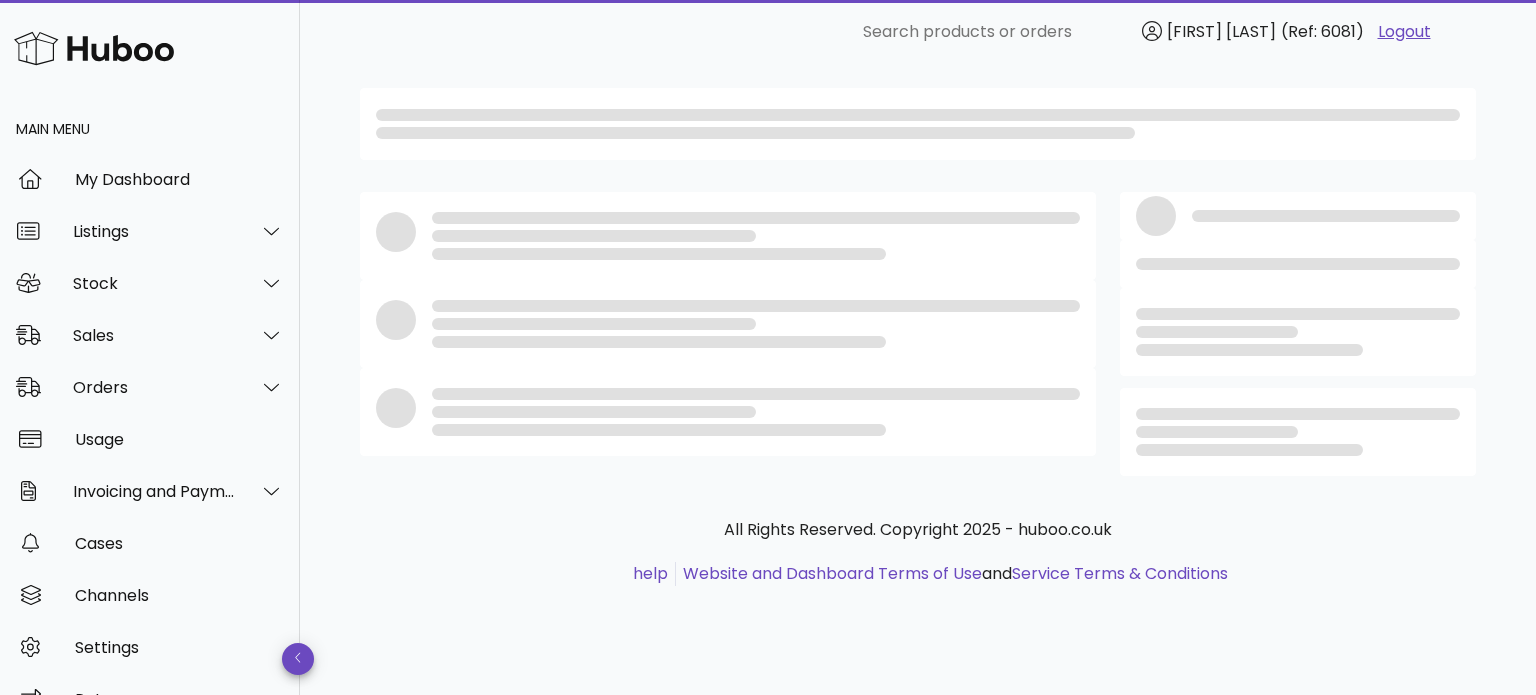 scroll, scrollTop: 0, scrollLeft: 0, axis: both 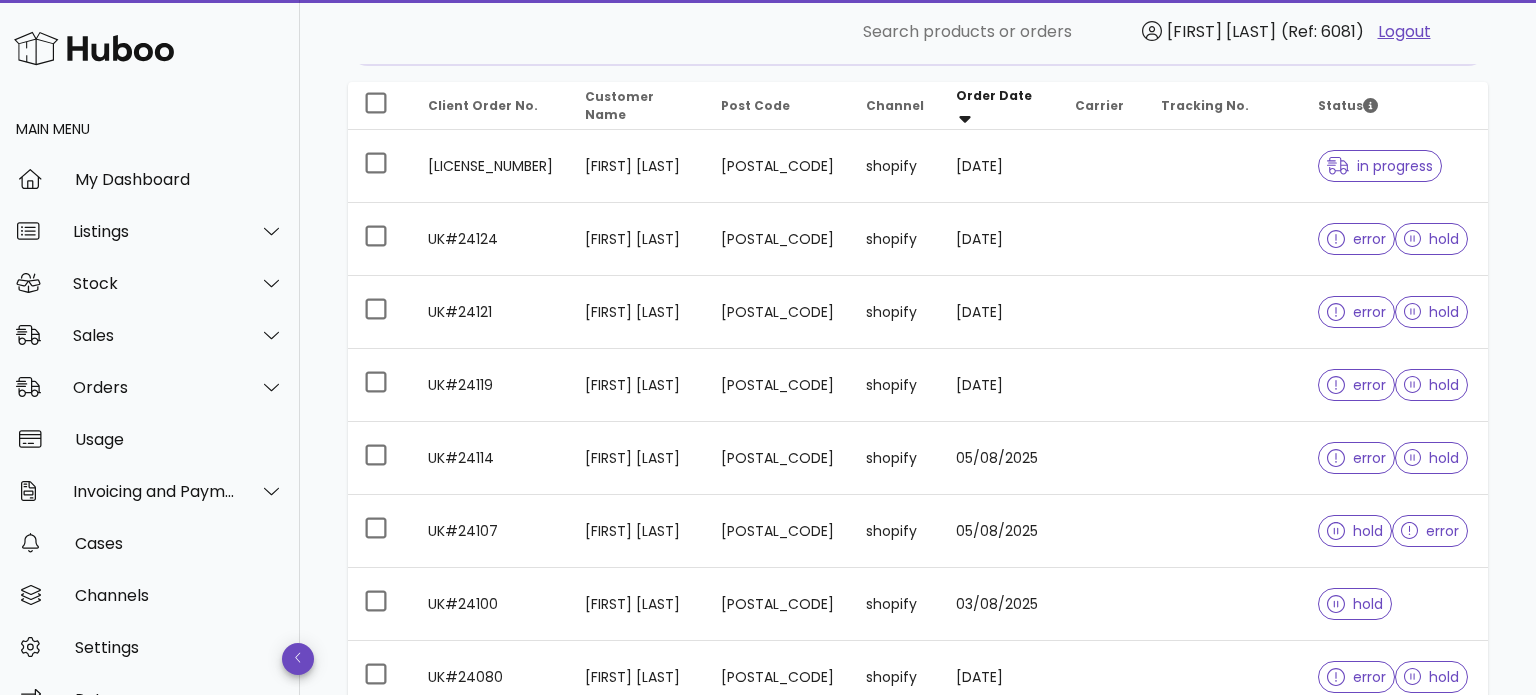 click on "[FIRST] [LAST]" at bounding box center [637, 531] 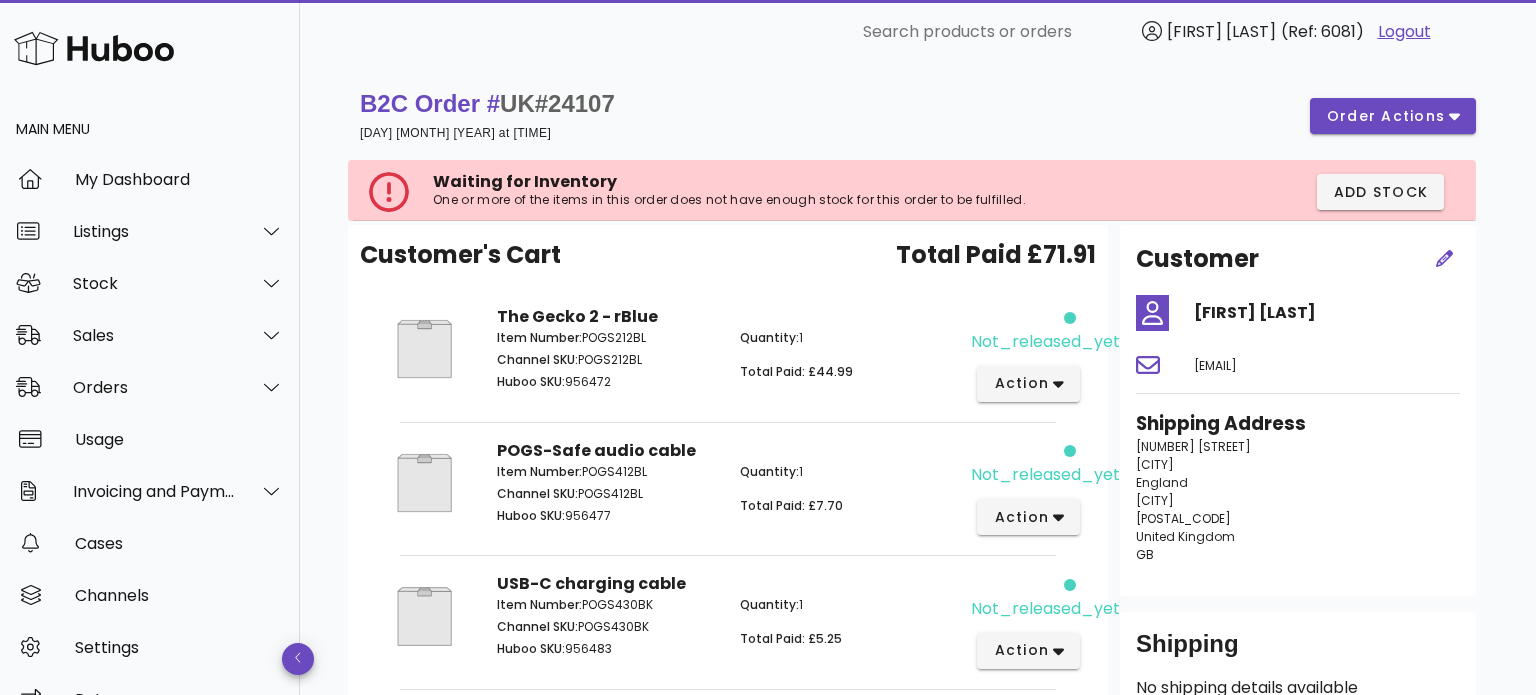scroll, scrollTop: 301, scrollLeft: 0, axis: vertical 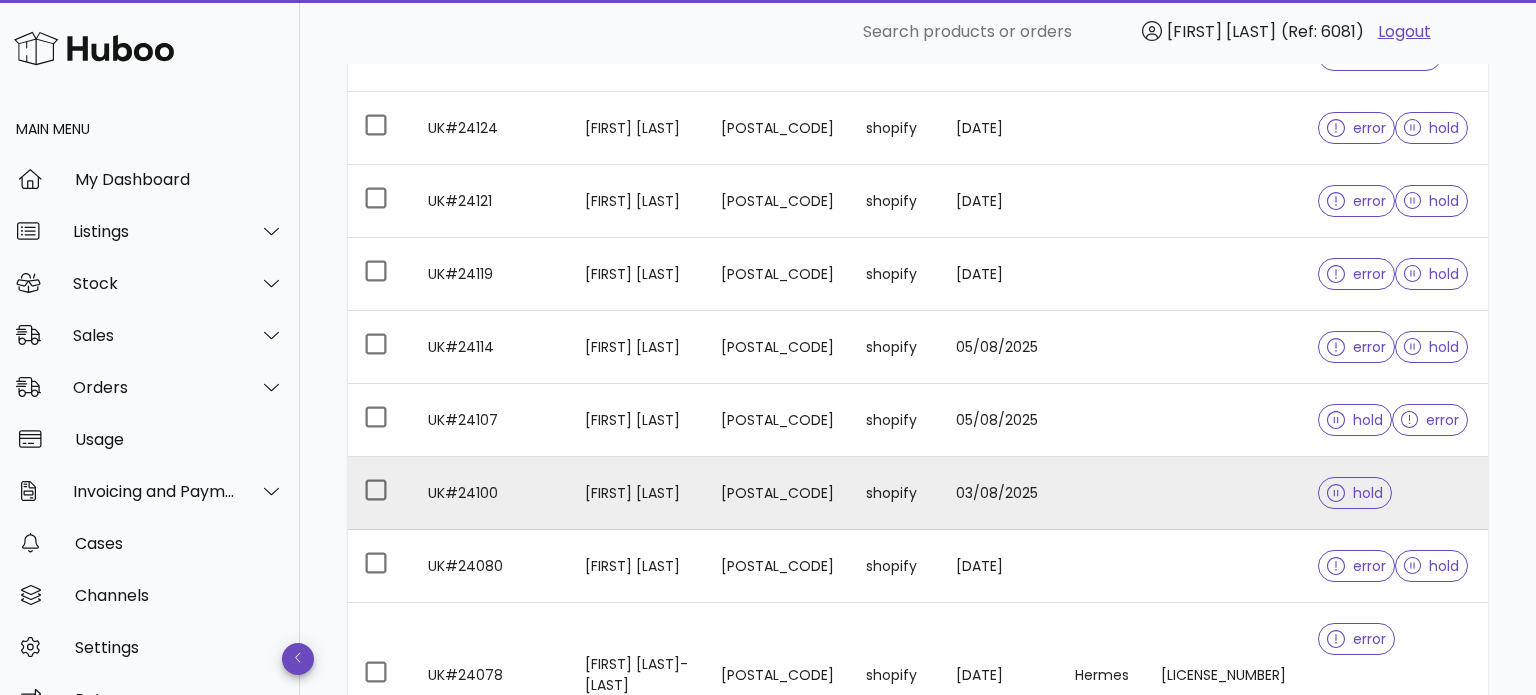 click on "[FIRST] [LAST]" at bounding box center [637, 493] 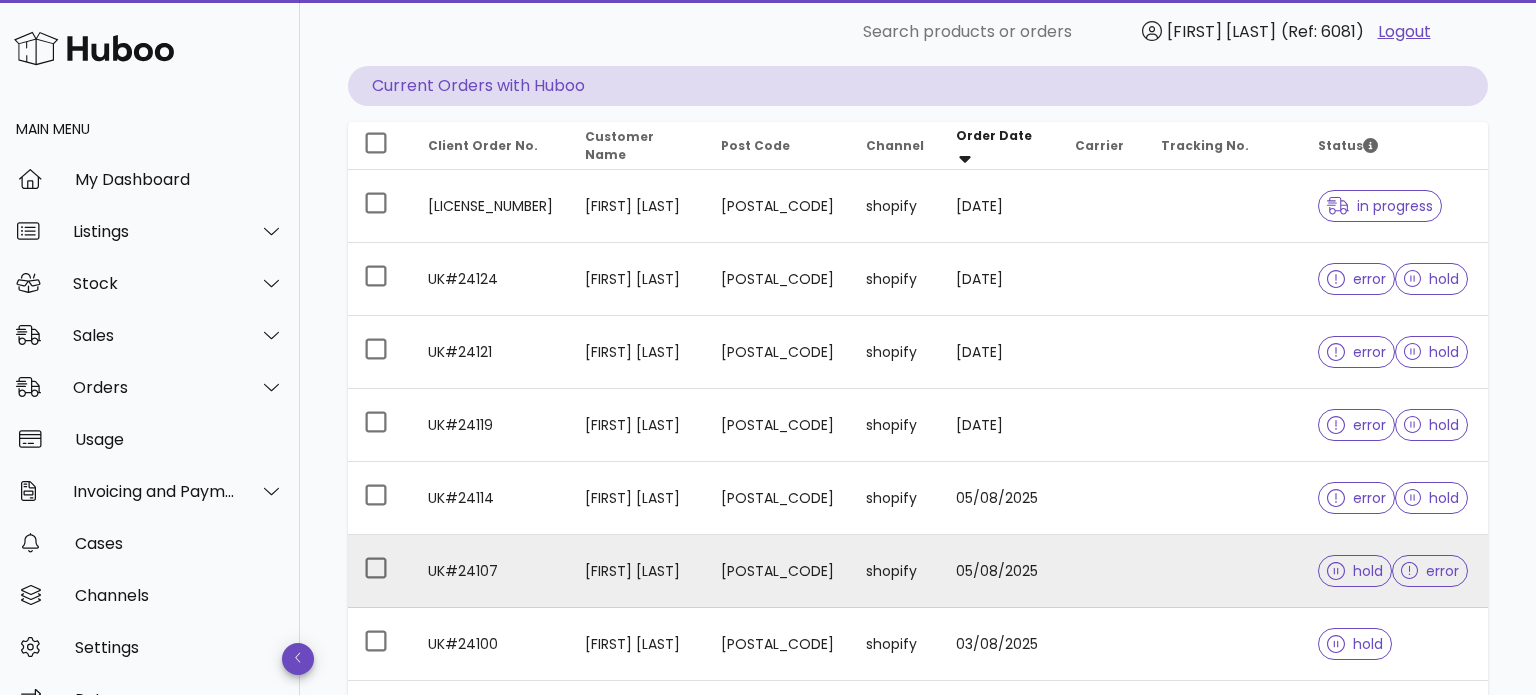 scroll, scrollTop: 192, scrollLeft: 0, axis: vertical 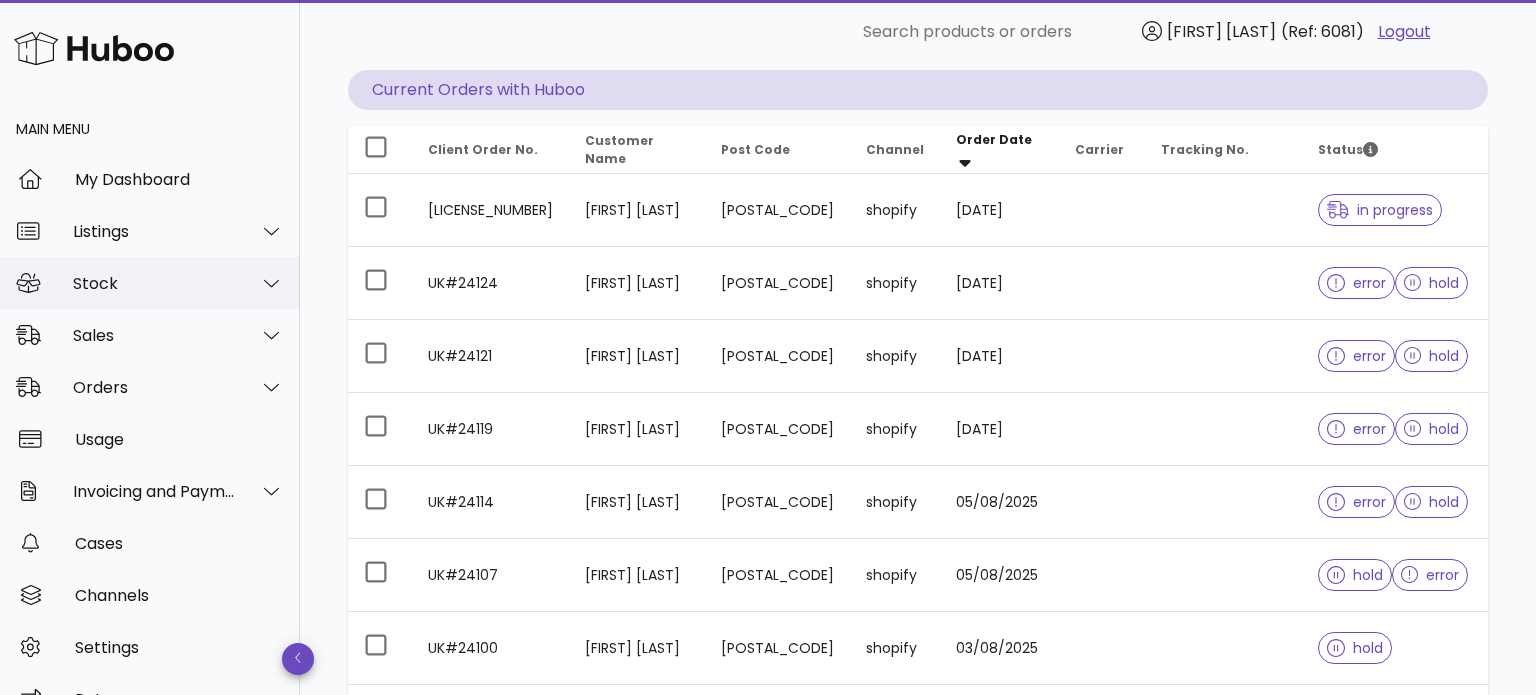 click on "Stock" at bounding box center (154, 283) 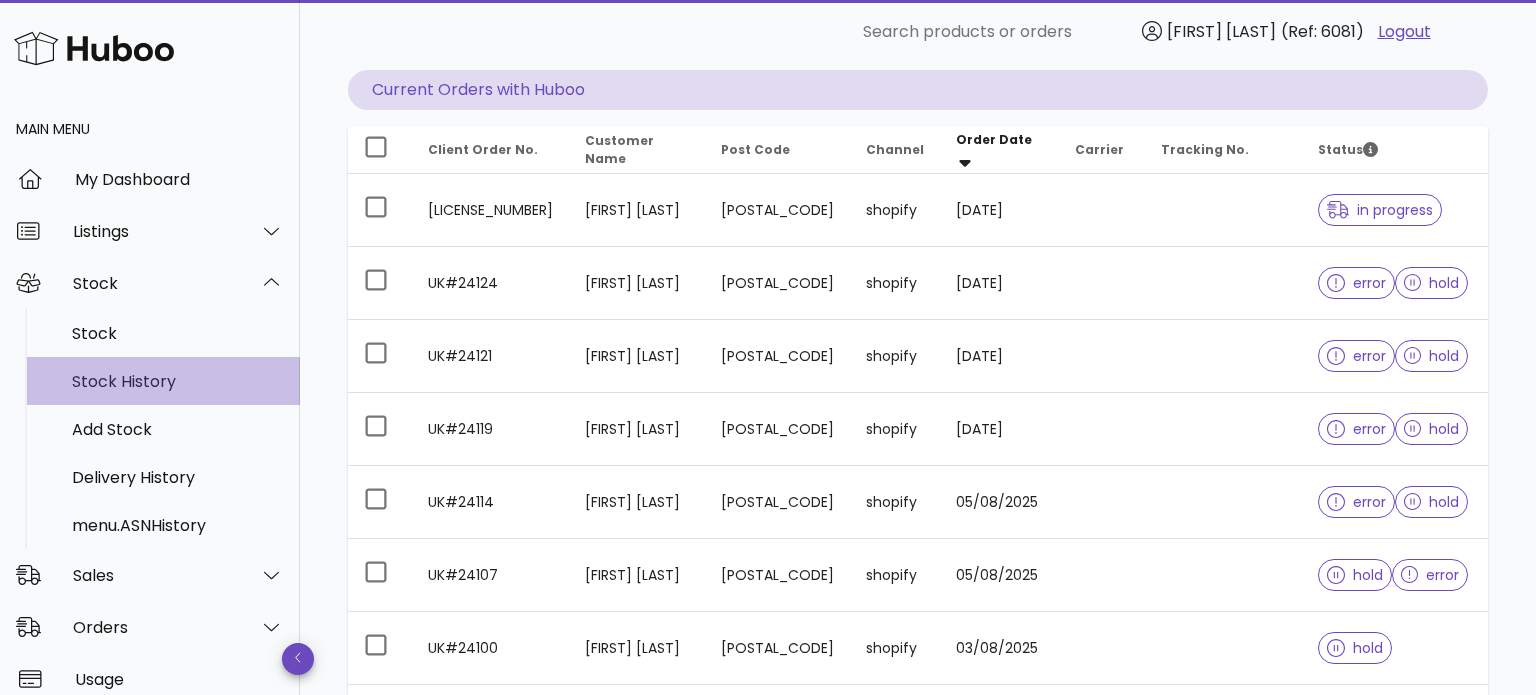 click on "Stock History" at bounding box center [178, 381] 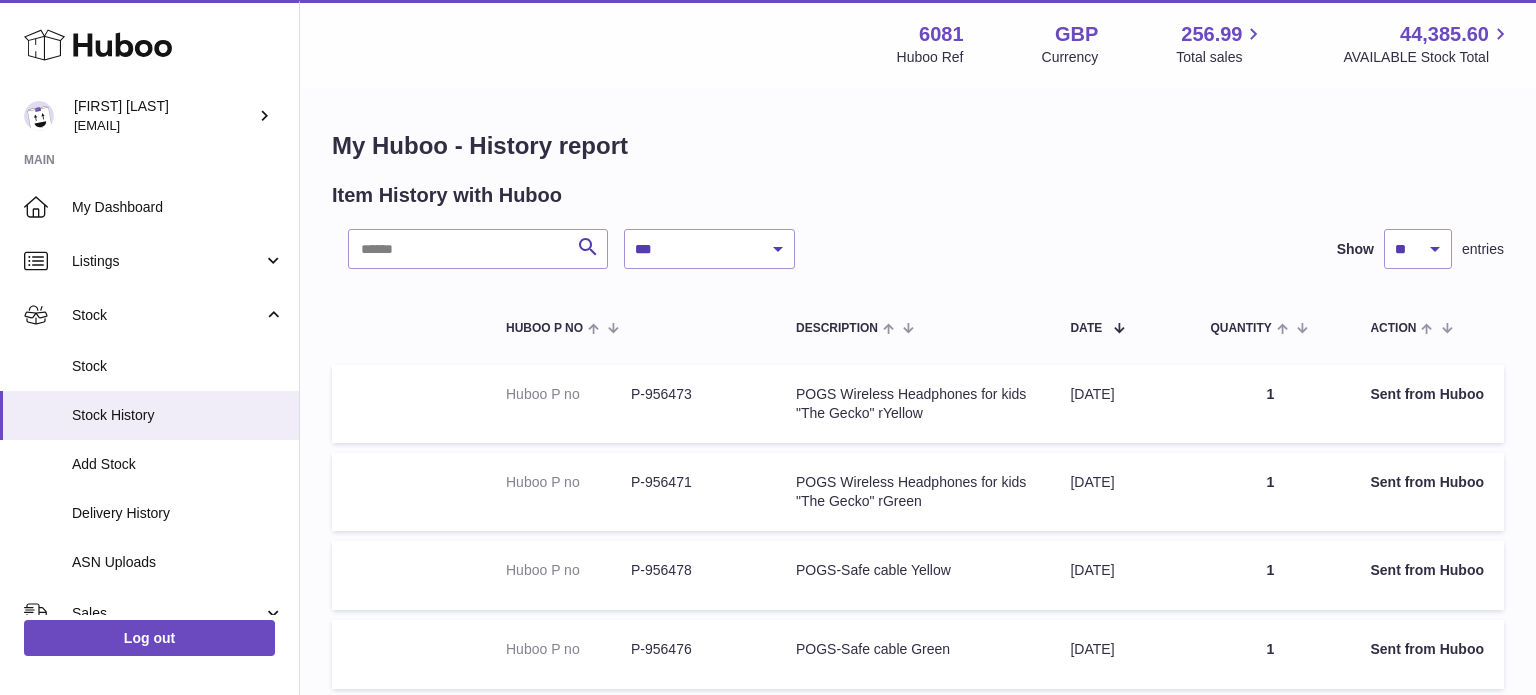 scroll, scrollTop: 0, scrollLeft: 0, axis: both 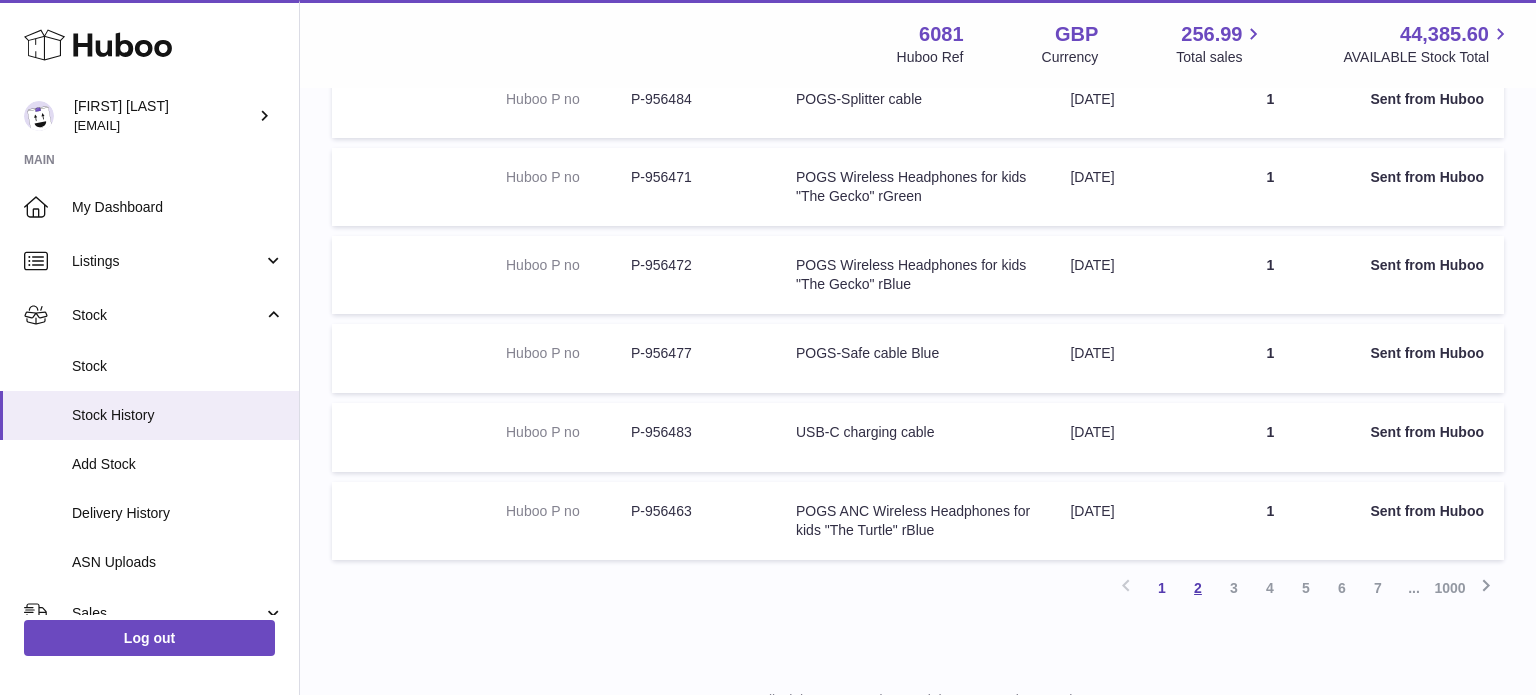 click on "2" at bounding box center (1198, 588) 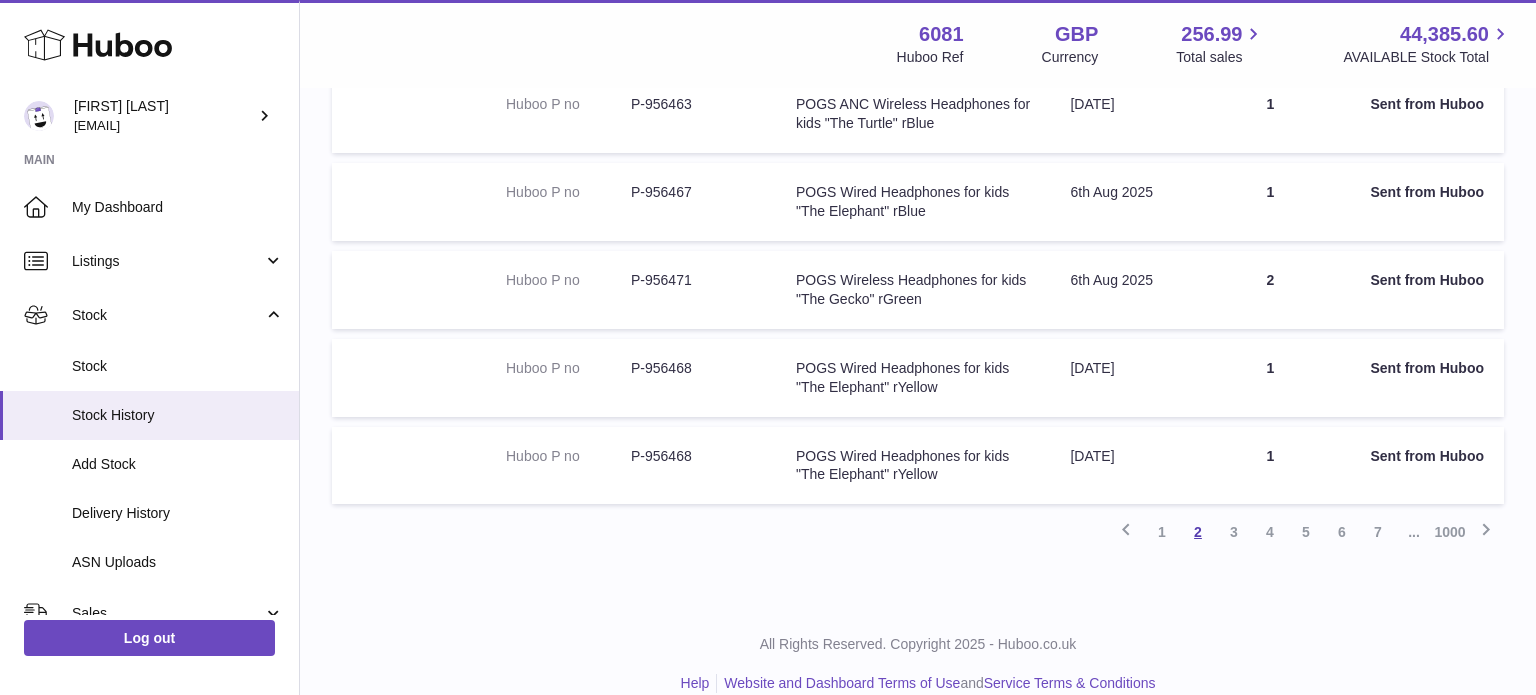 scroll, scrollTop: 719, scrollLeft: 0, axis: vertical 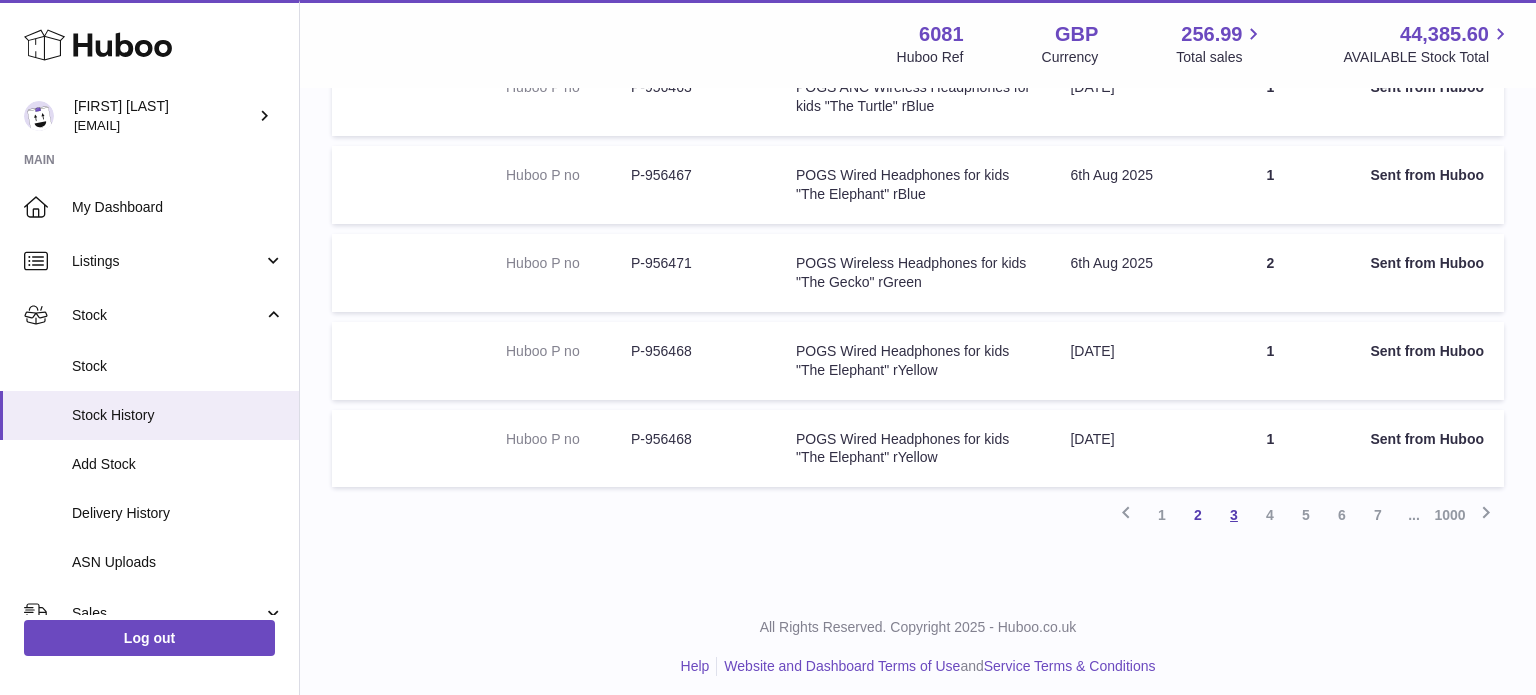 click on "3" at bounding box center (1234, 515) 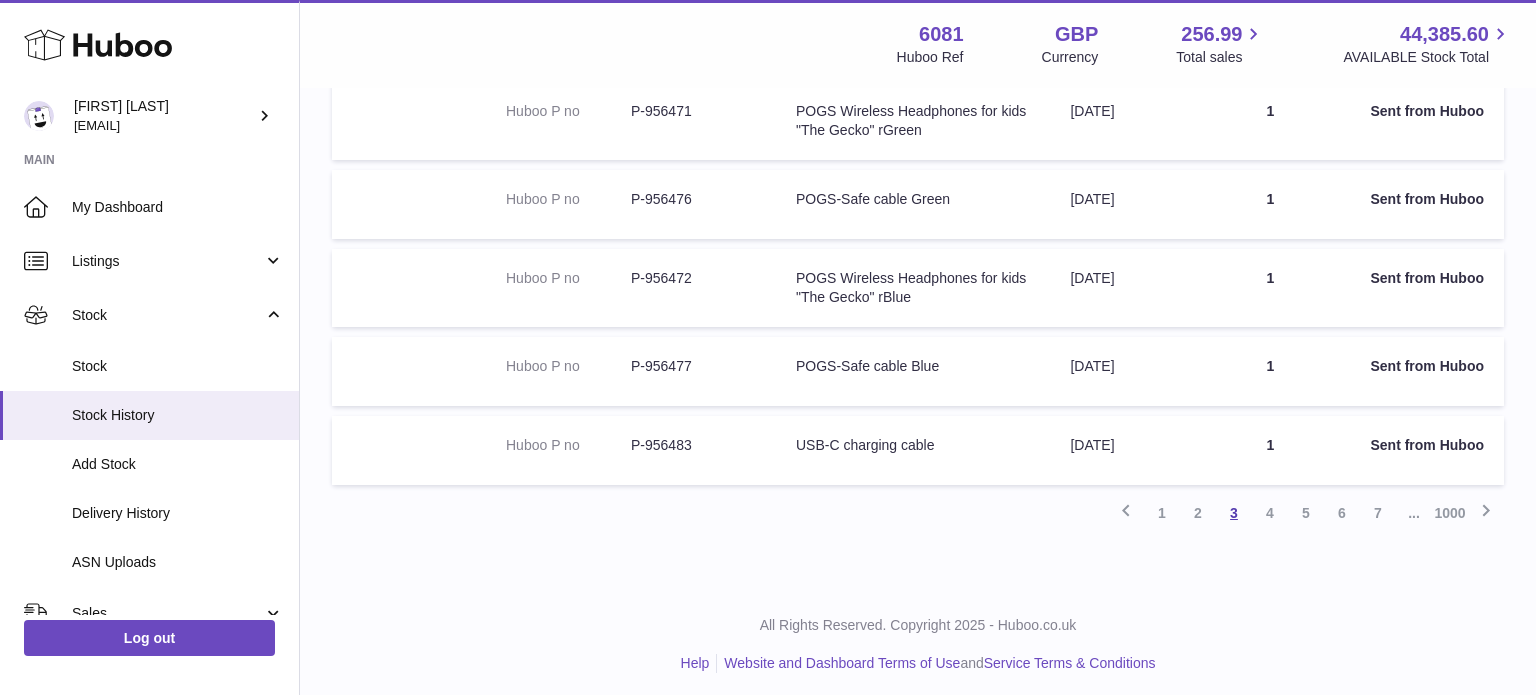 scroll, scrollTop: 707, scrollLeft: 0, axis: vertical 